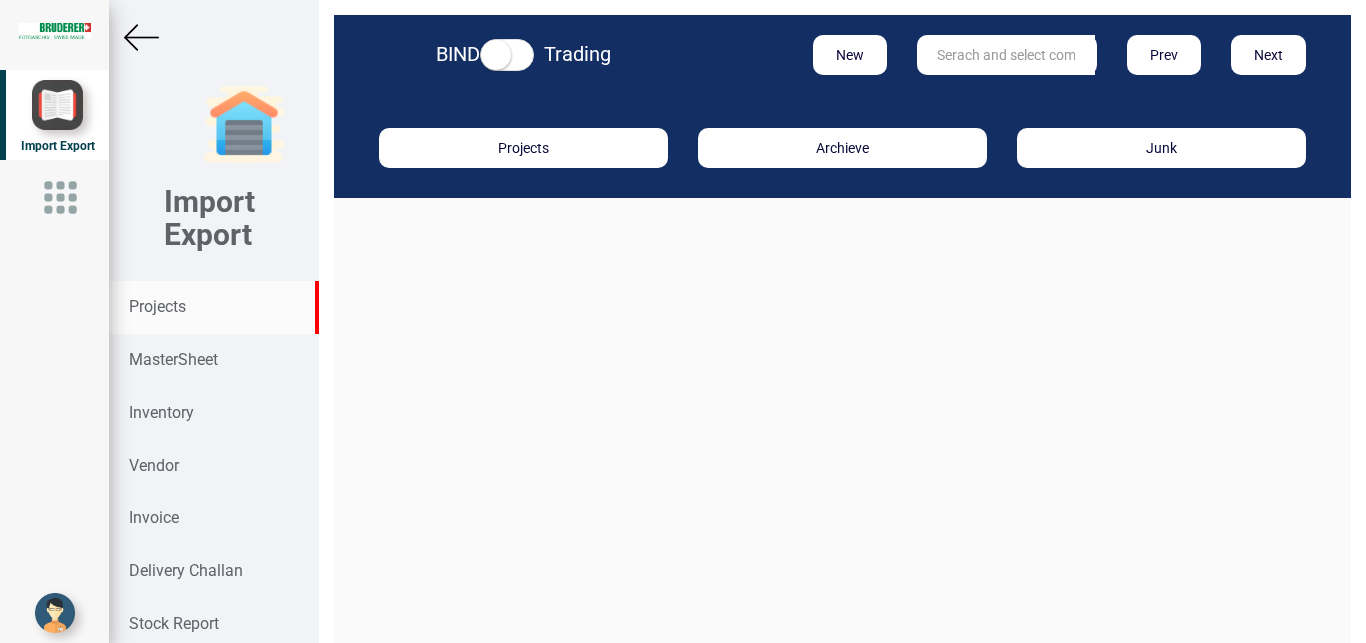scroll, scrollTop: 0, scrollLeft: 0, axis: both 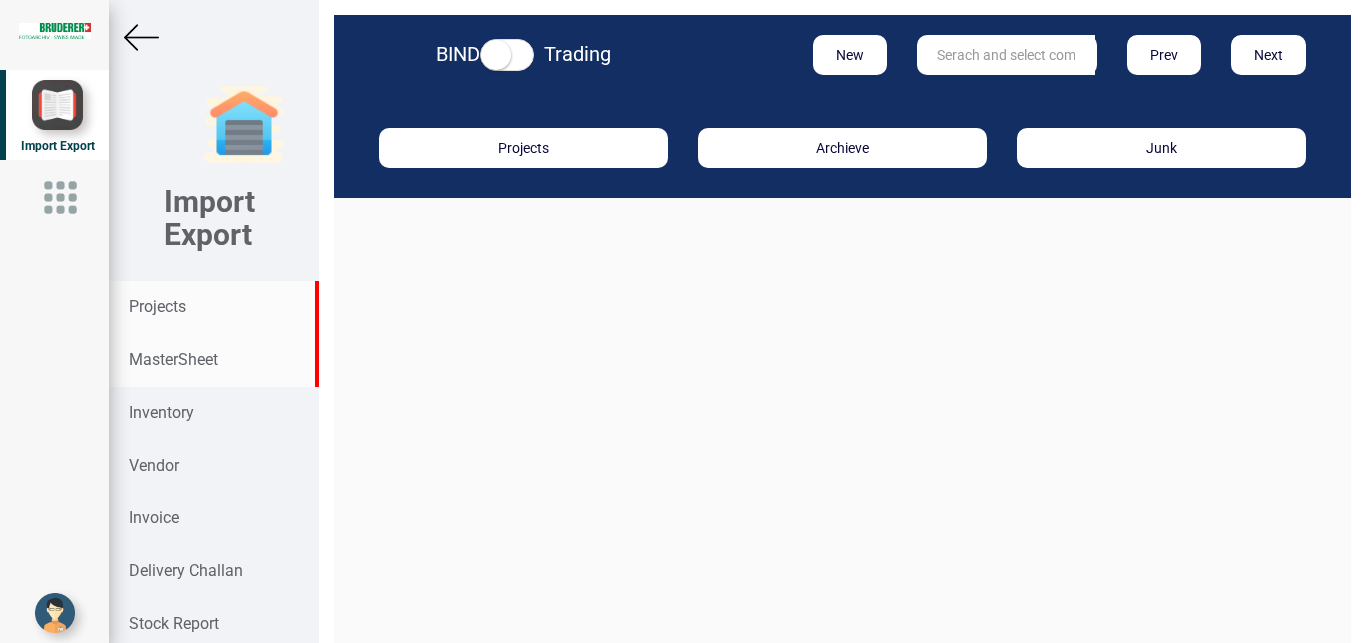 click on "MasterSheet" at bounding box center [173, 359] 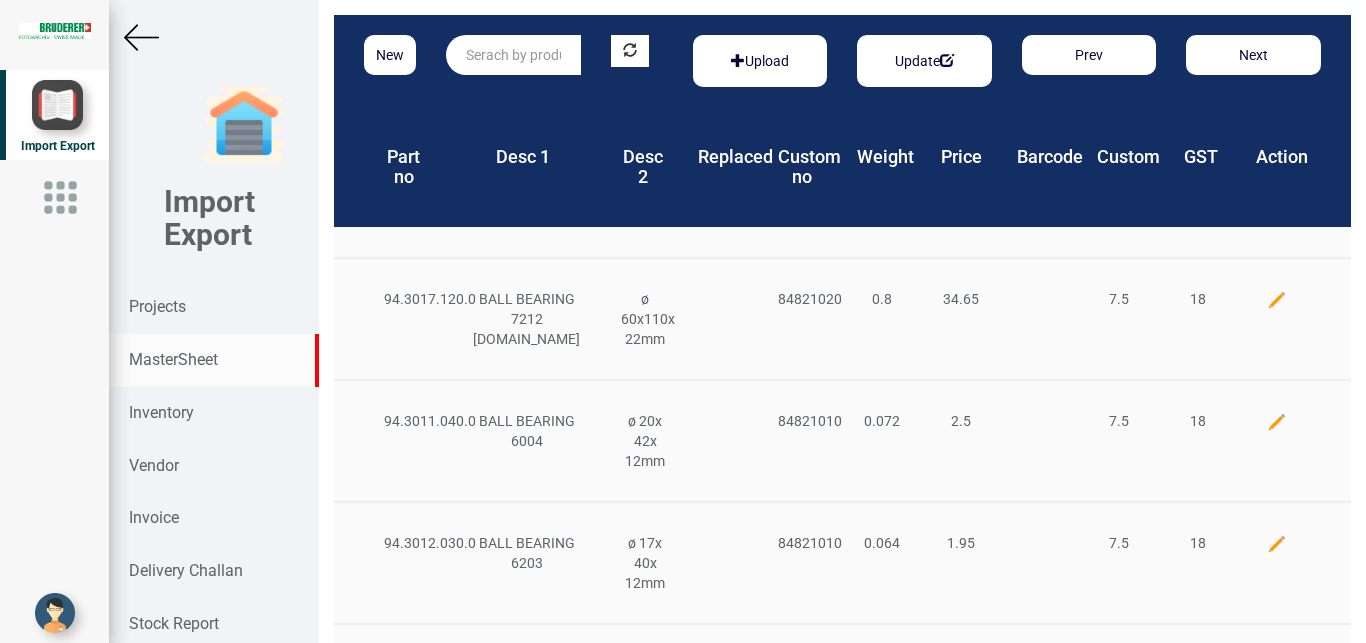 click at bounding box center (513, 55) 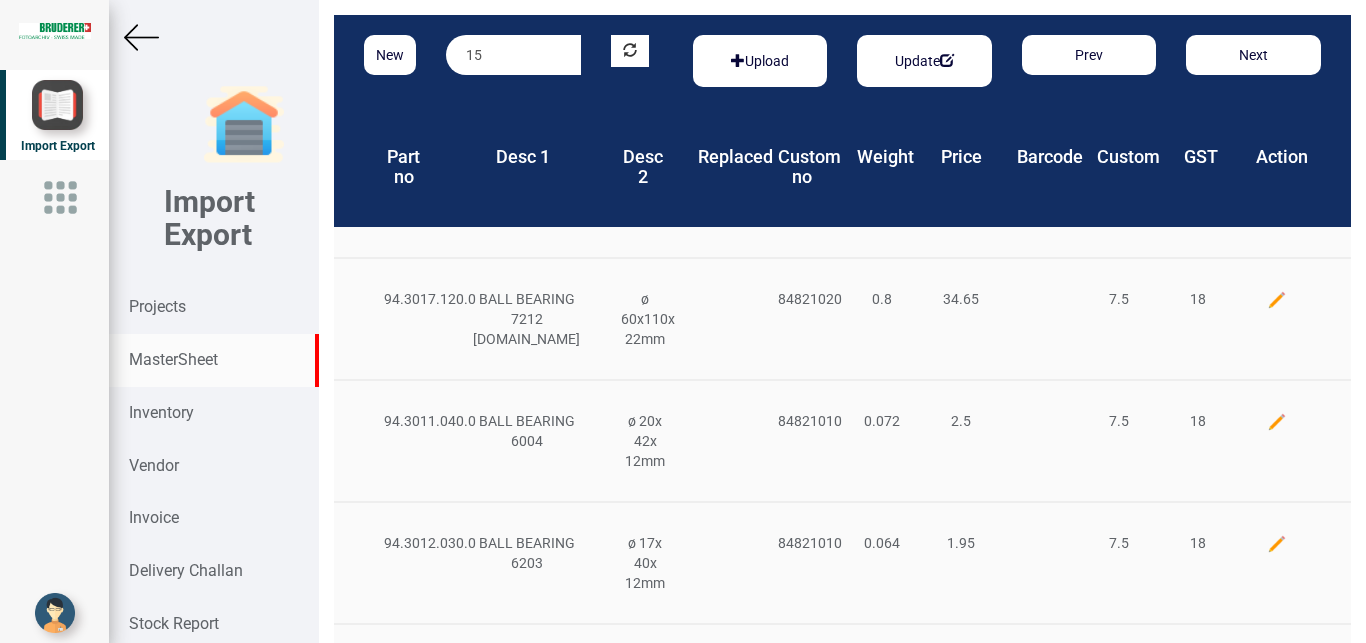 type on "1" 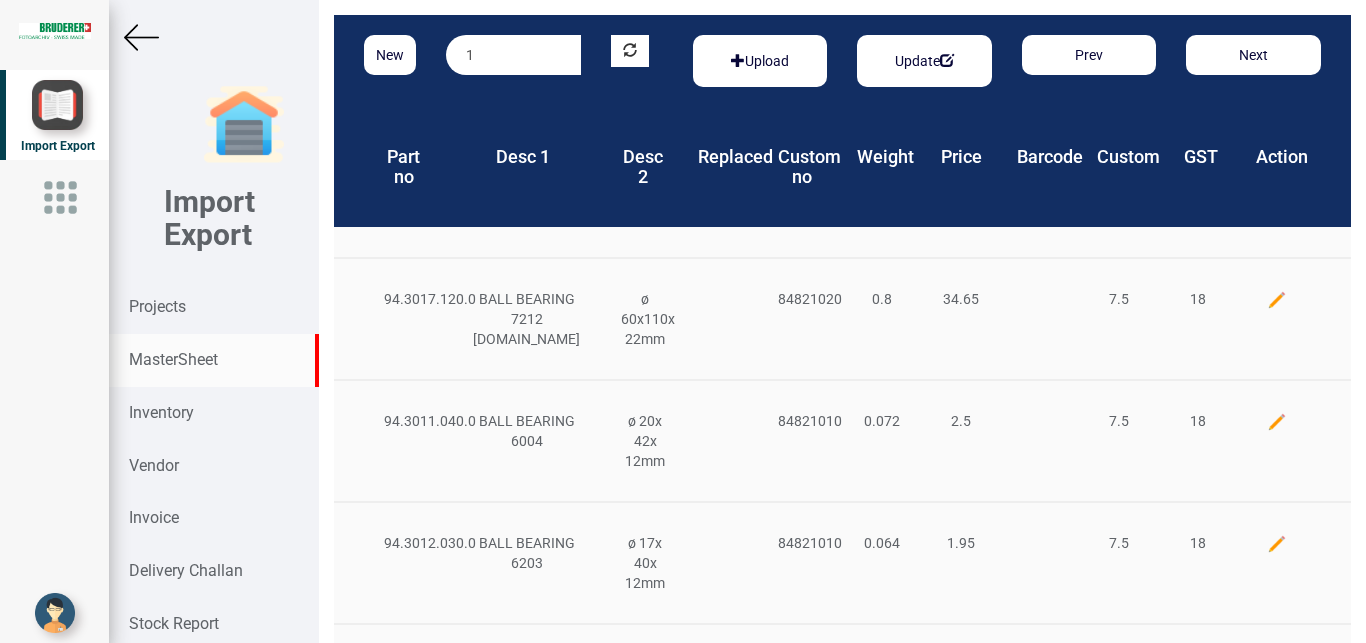 type 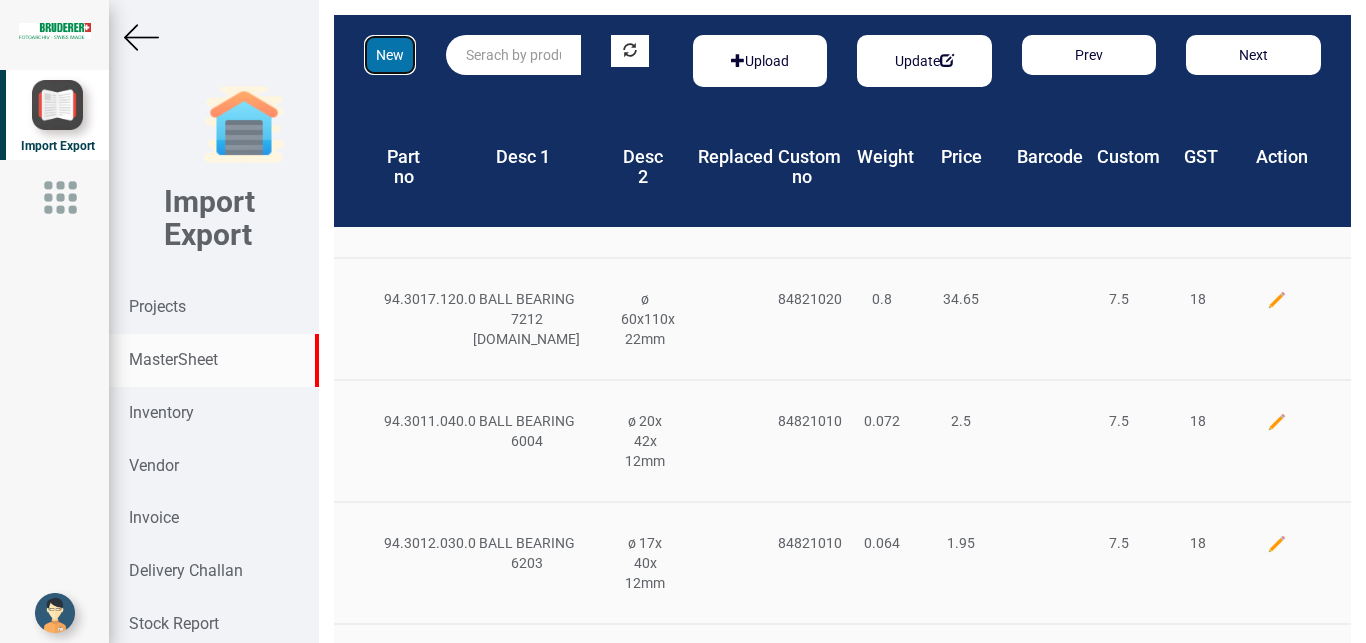 click on "New" at bounding box center (390, 55) 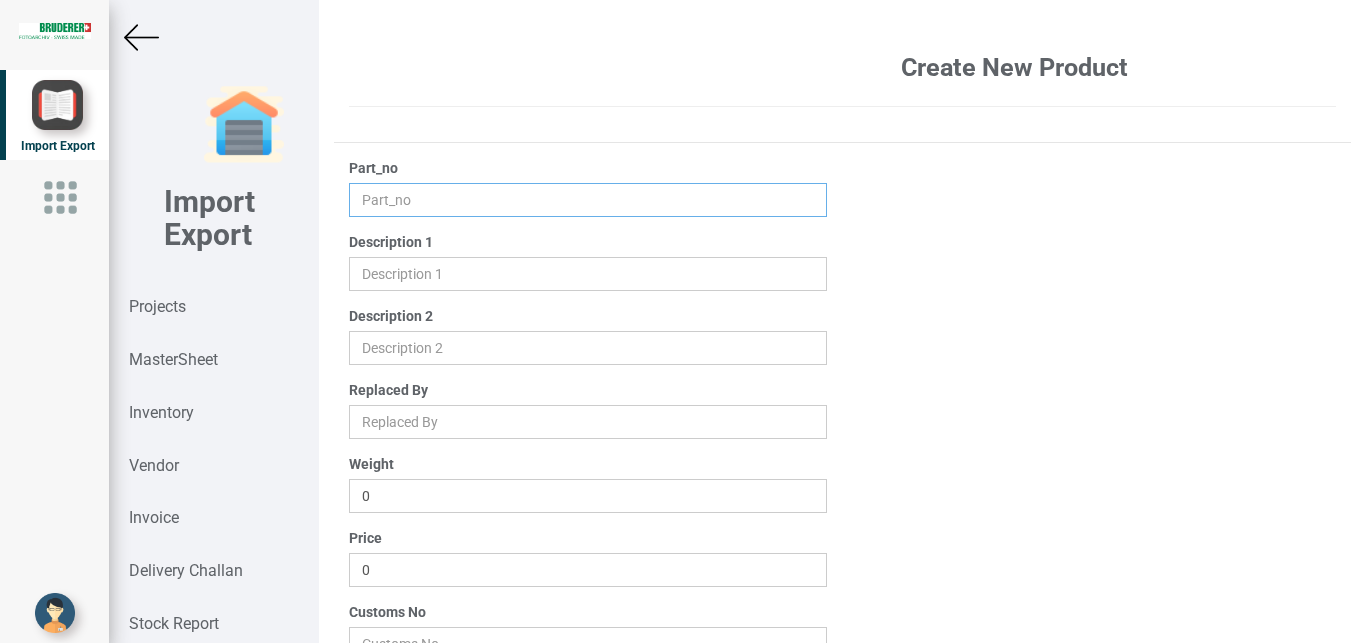 click at bounding box center [588, 200] 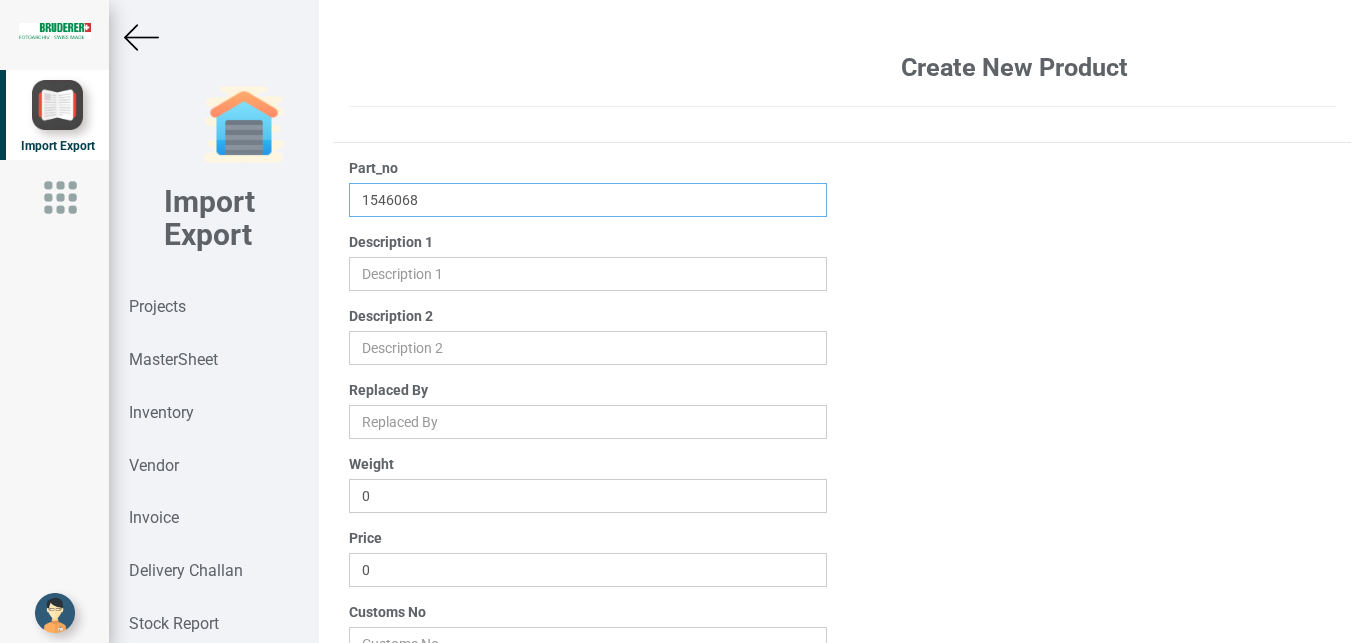 type on "1546068" 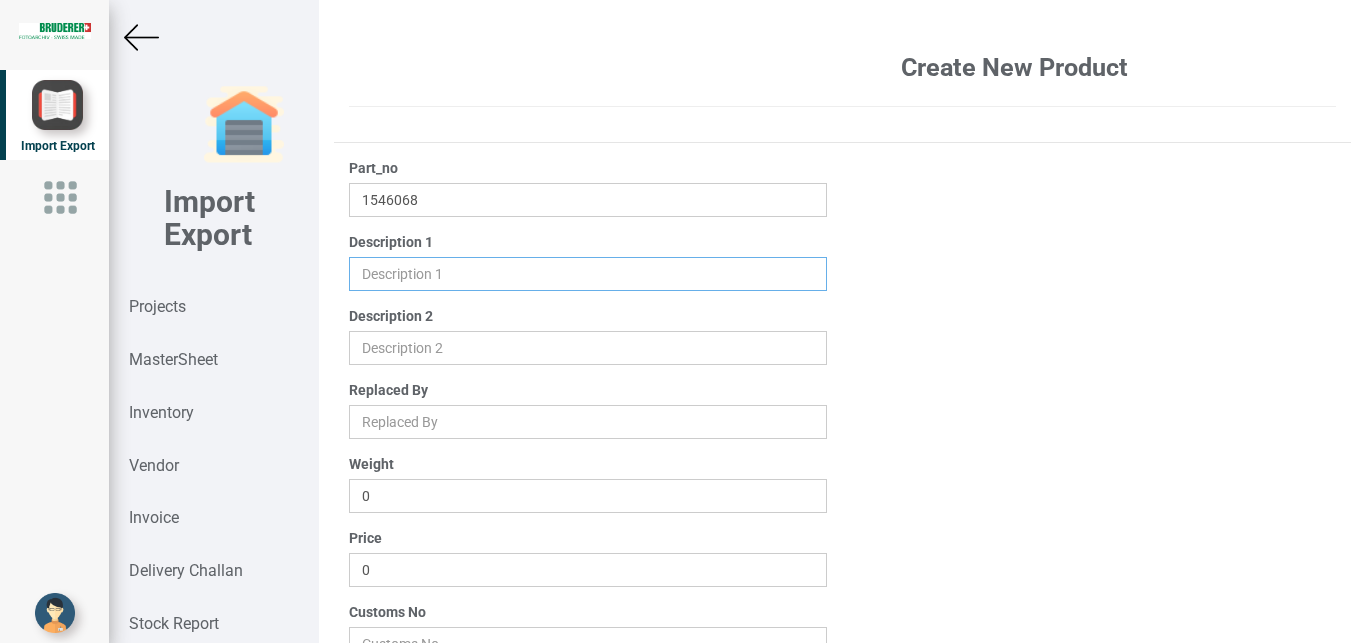 click at bounding box center (588, 274) 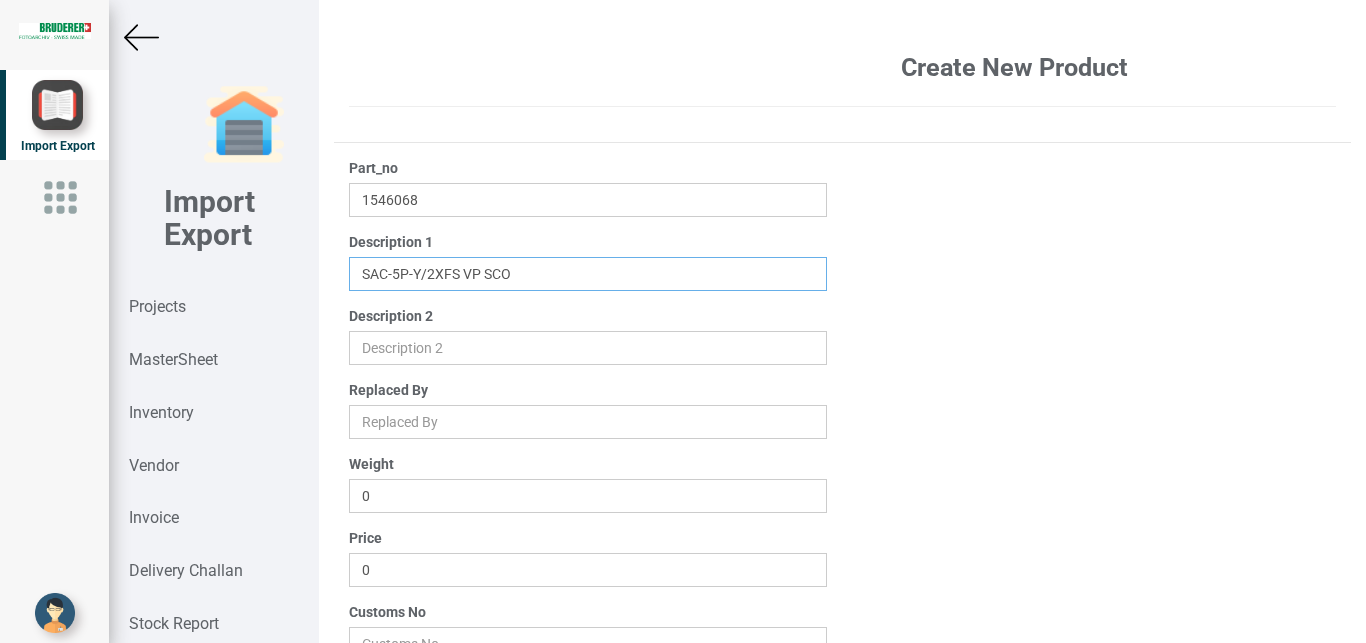 type on "SAC-5P-Y/2XFS VP SCO" 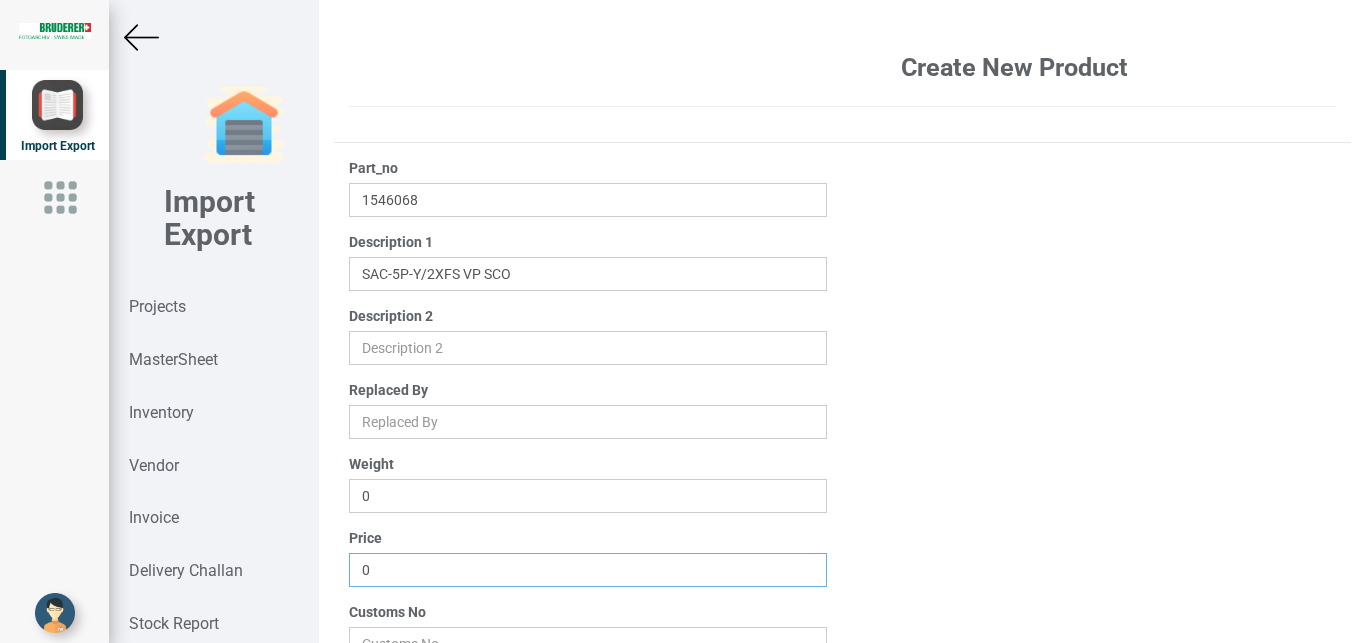 drag, startPoint x: 391, startPoint y: 570, endPoint x: 282, endPoint y: 558, distance: 109.65856 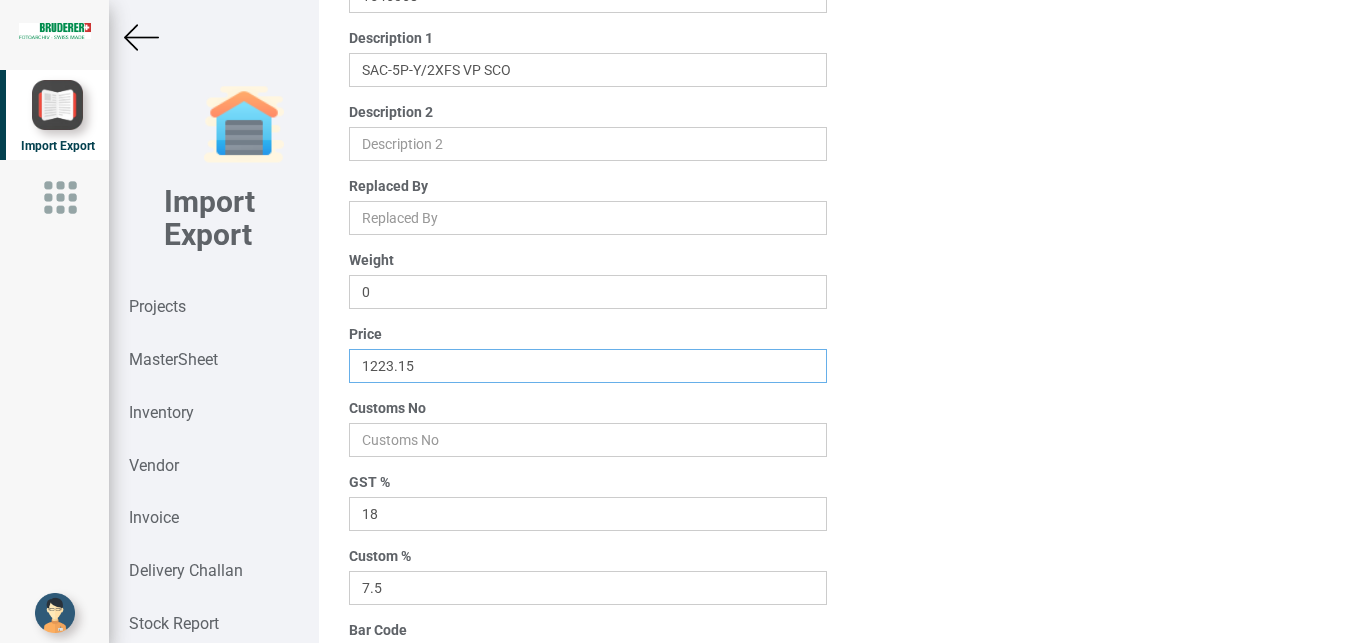 scroll, scrollTop: 222, scrollLeft: 0, axis: vertical 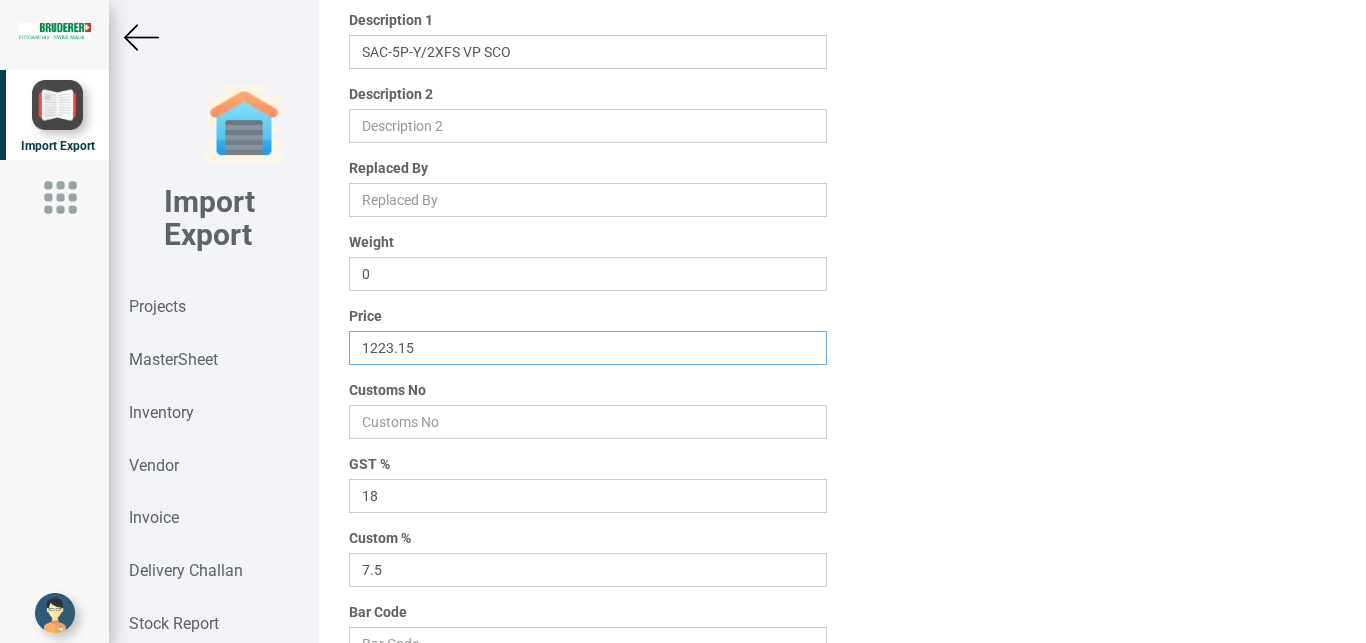type on "1223.15" 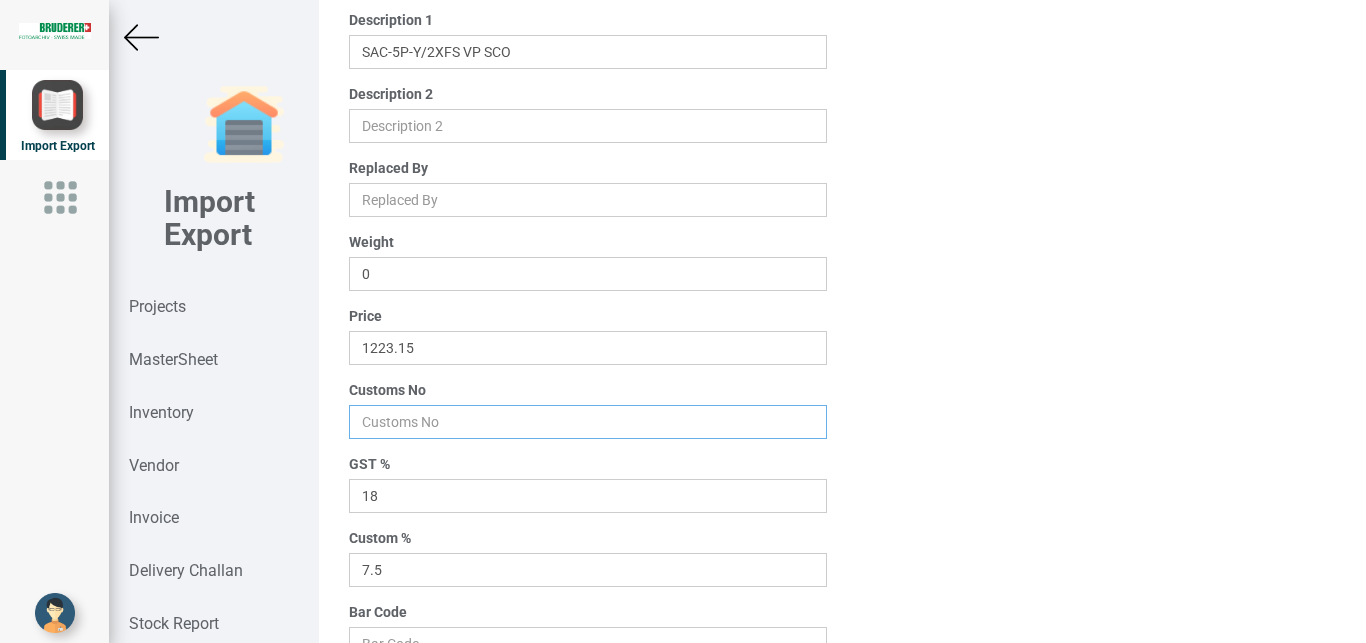 click at bounding box center (588, 422) 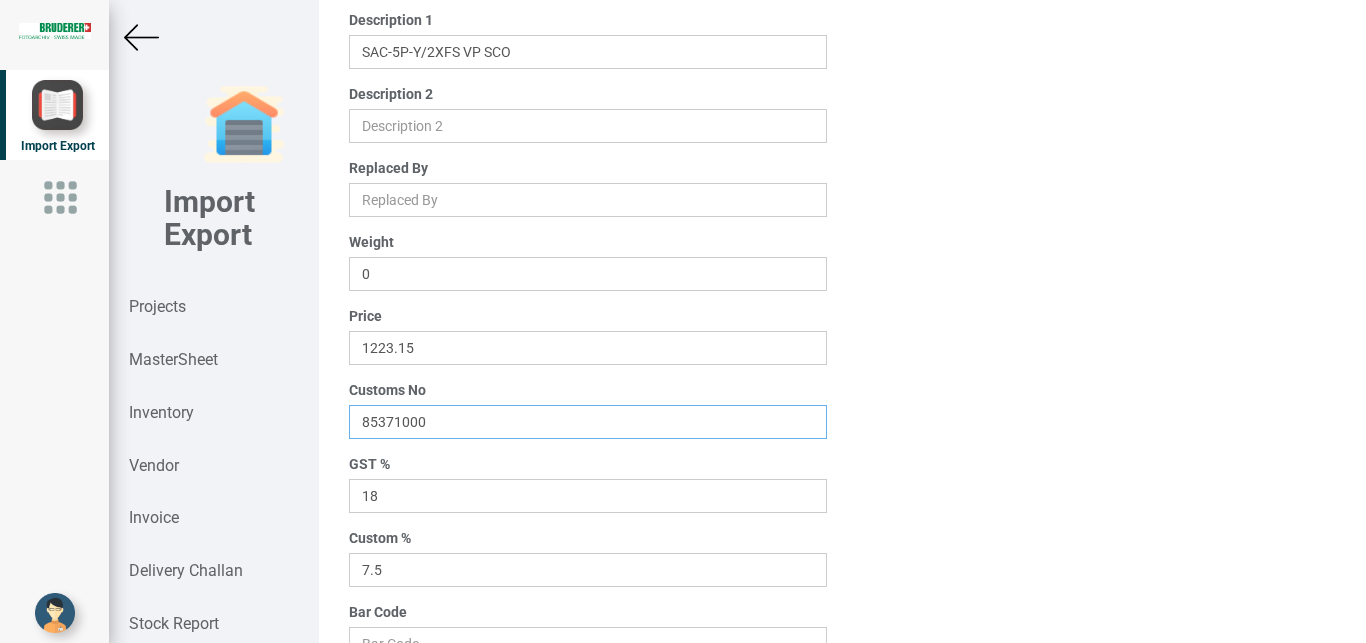 type on "85371000" 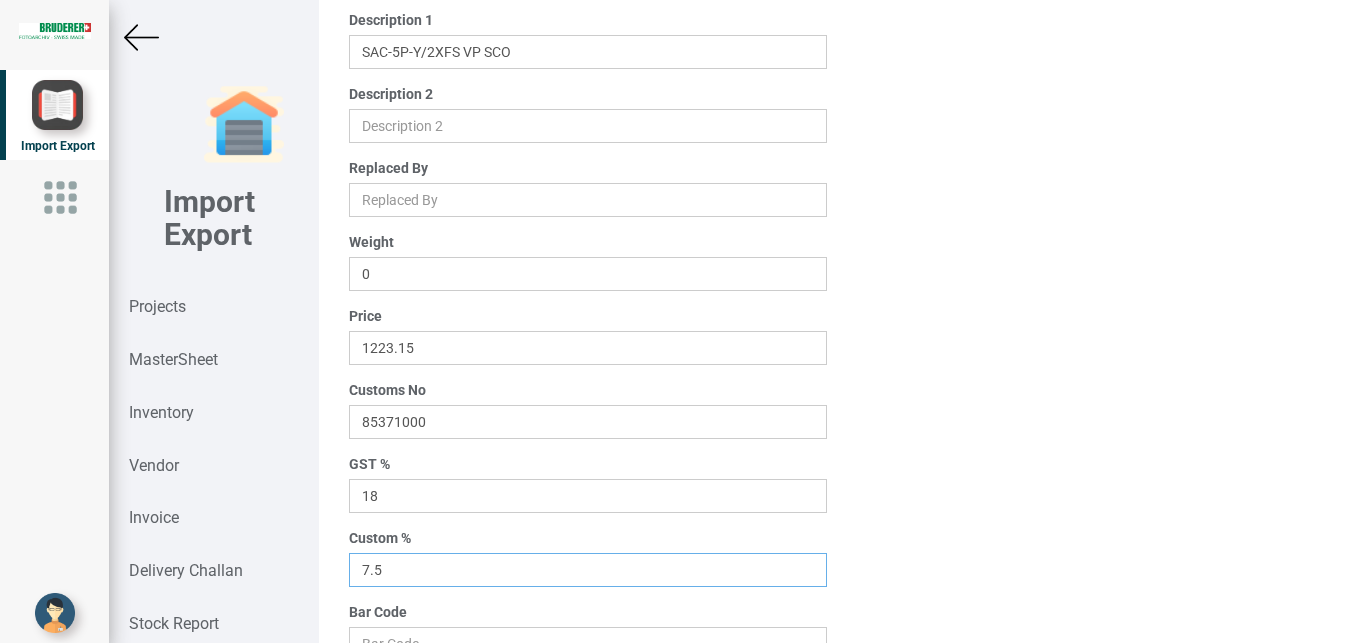 drag, startPoint x: 416, startPoint y: 576, endPoint x: 198, endPoint y: 576, distance: 218 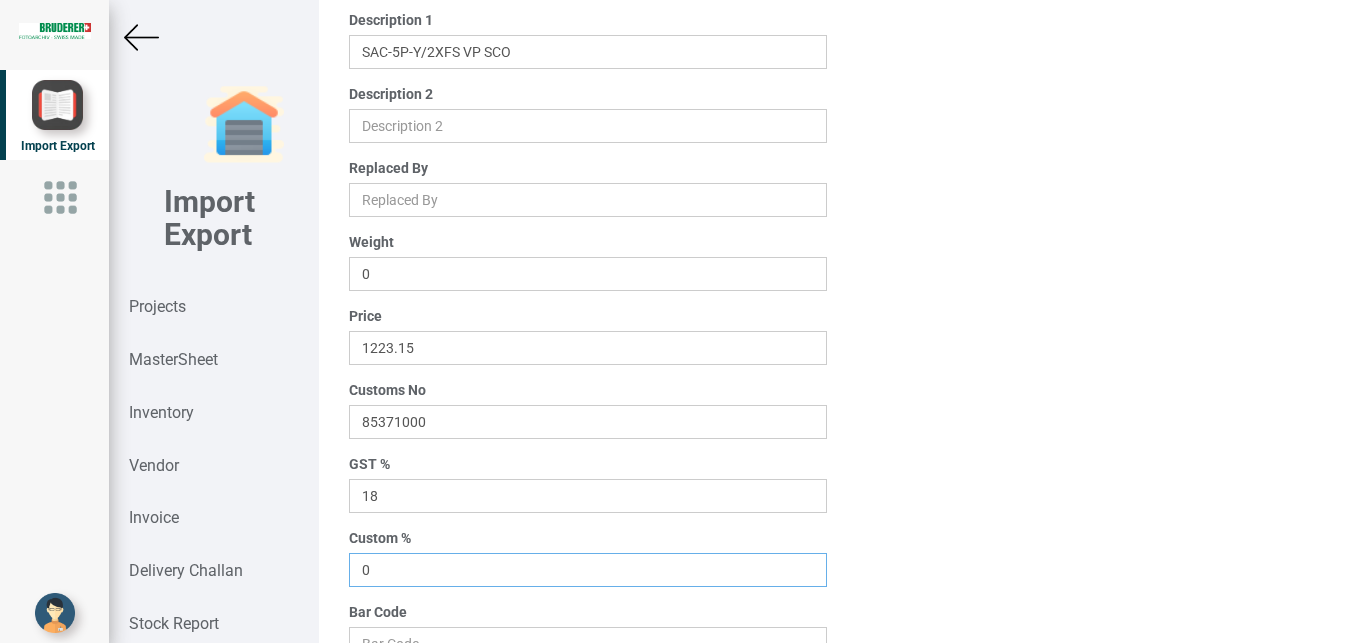 scroll, scrollTop: 319, scrollLeft: 0, axis: vertical 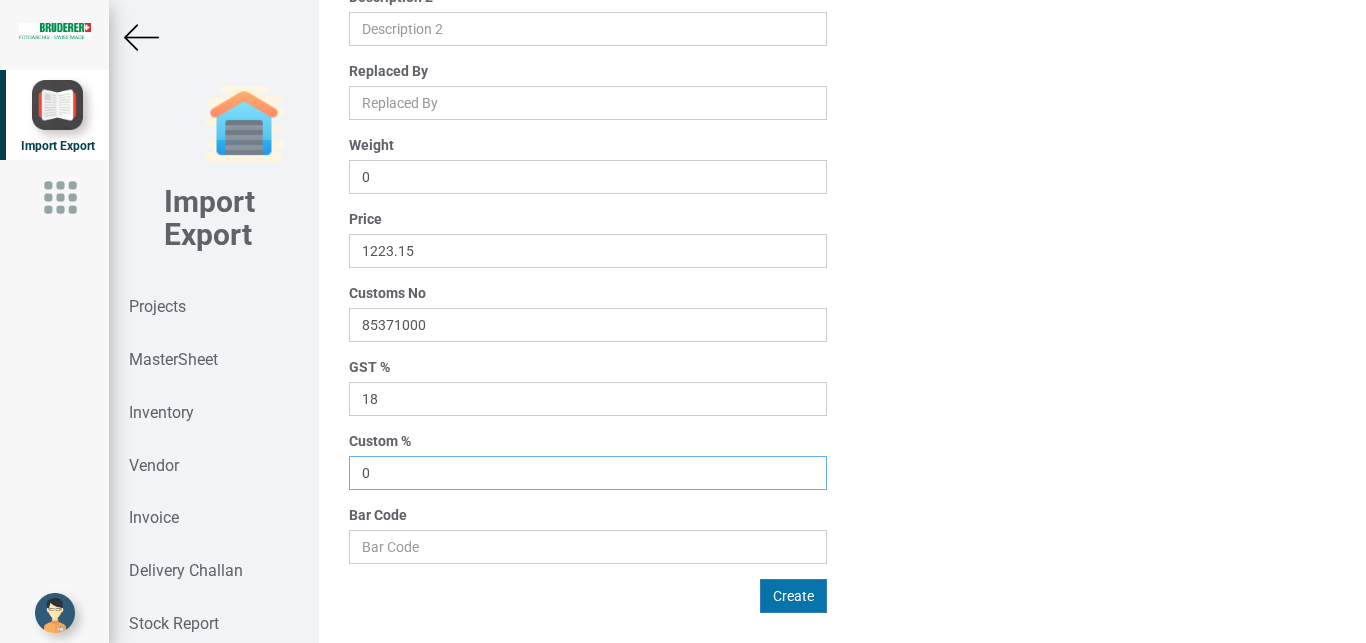type on "0" 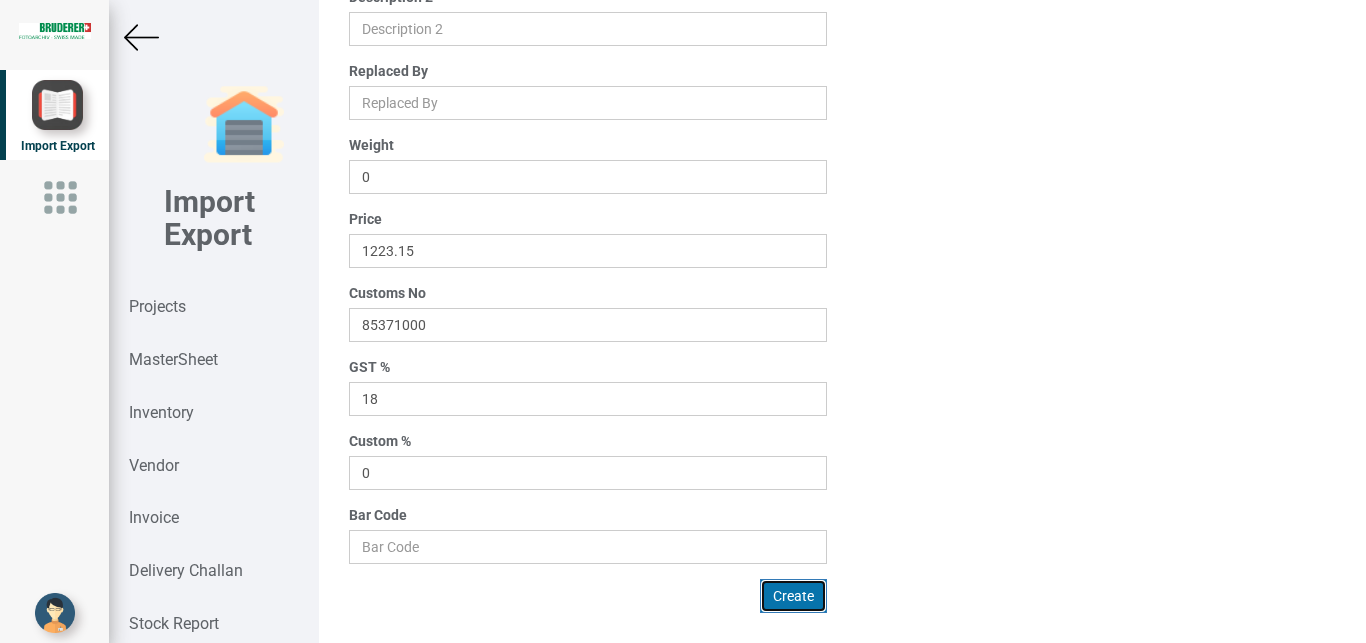click on "Create" at bounding box center (793, 596) 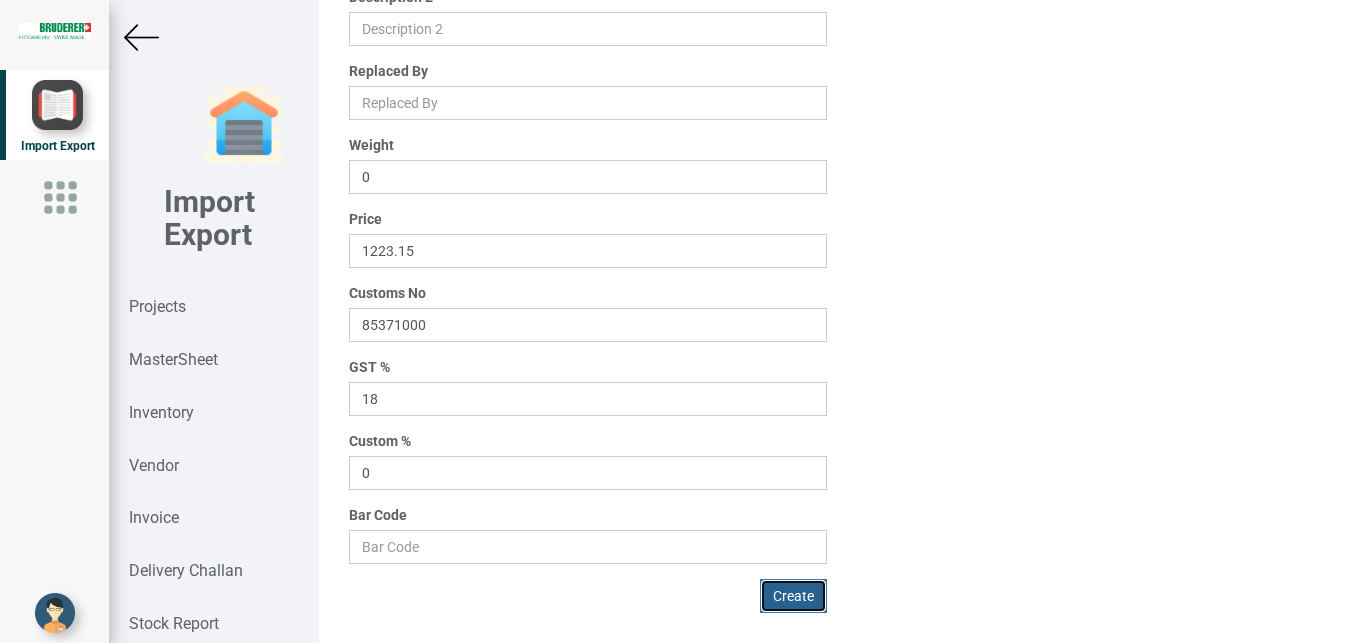 type 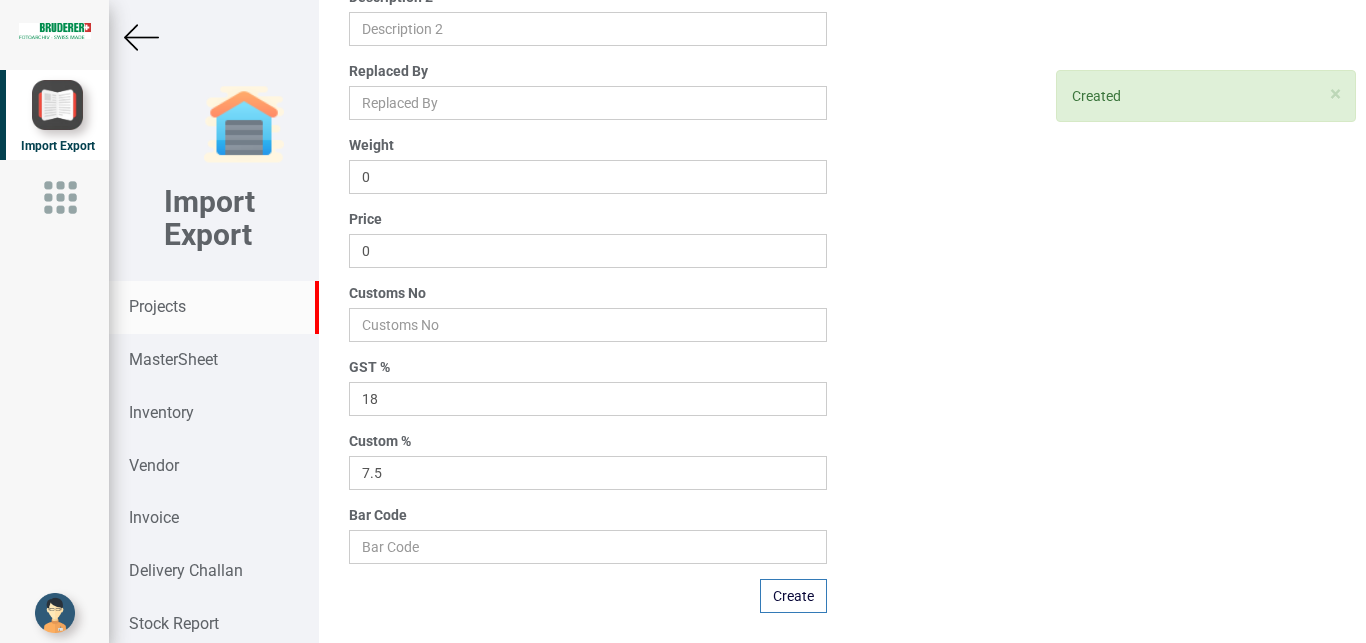 click on "Projects" at bounding box center [157, 306] 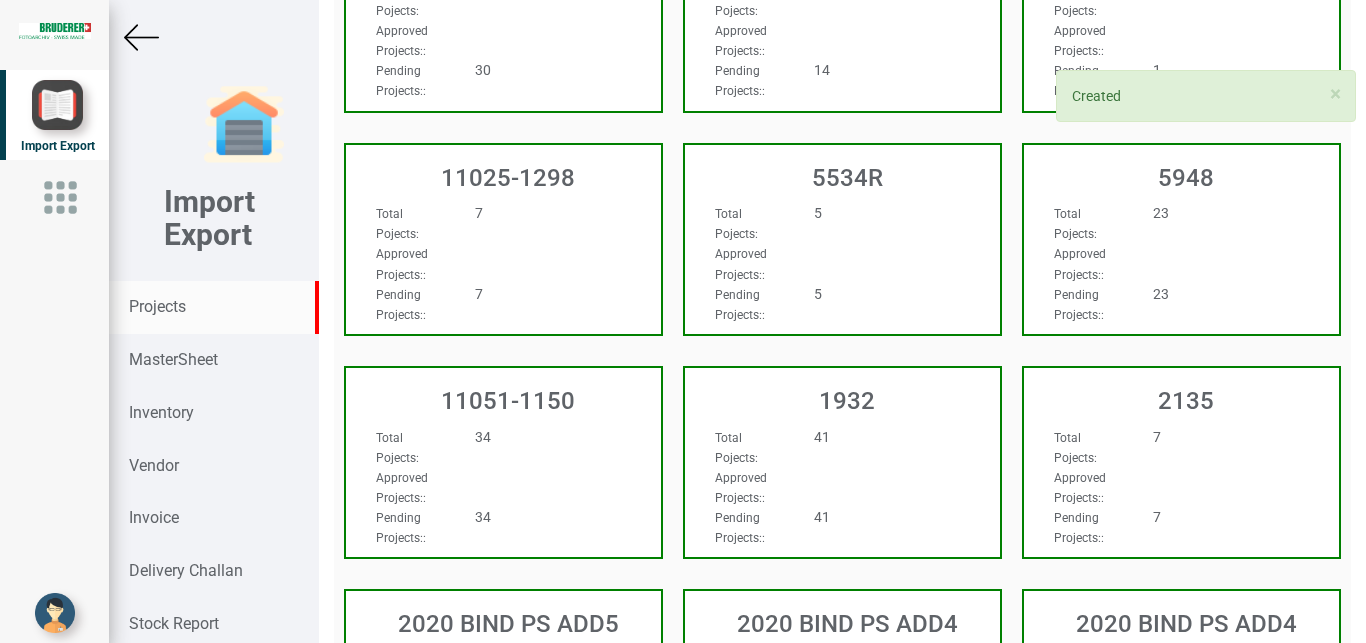 scroll, scrollTop: 319, scrollLeft: 0, axis: vertical 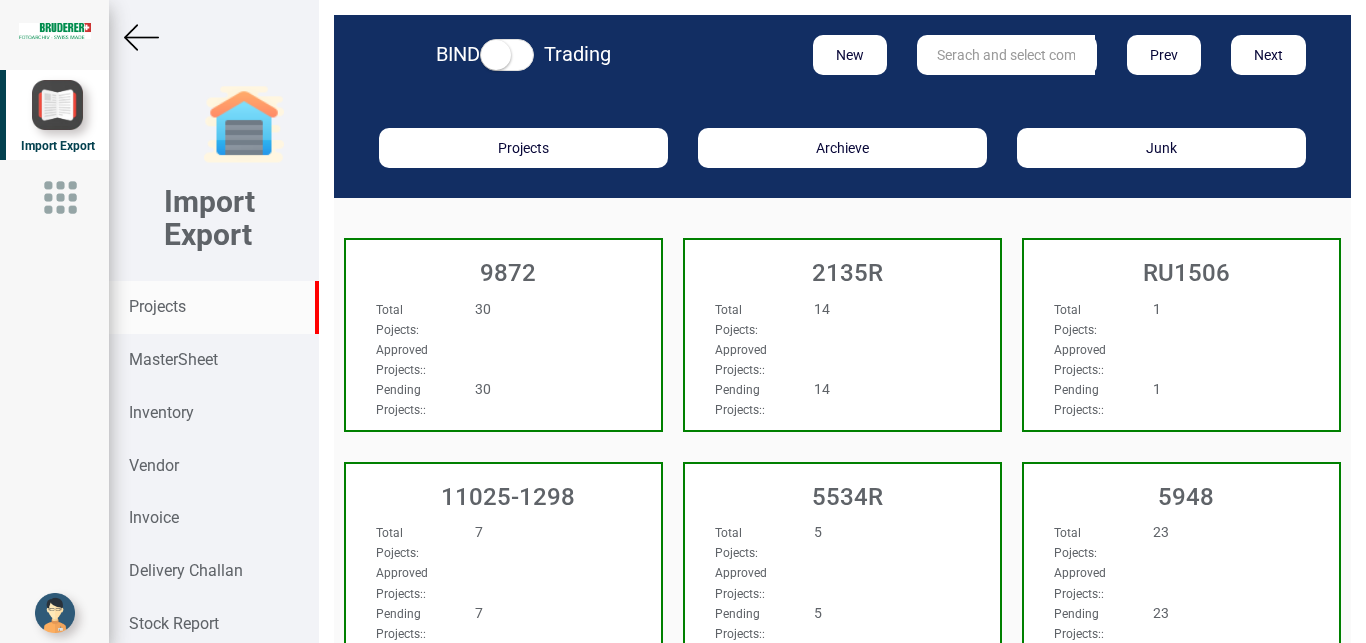 click at bounding box center [1006, 55] 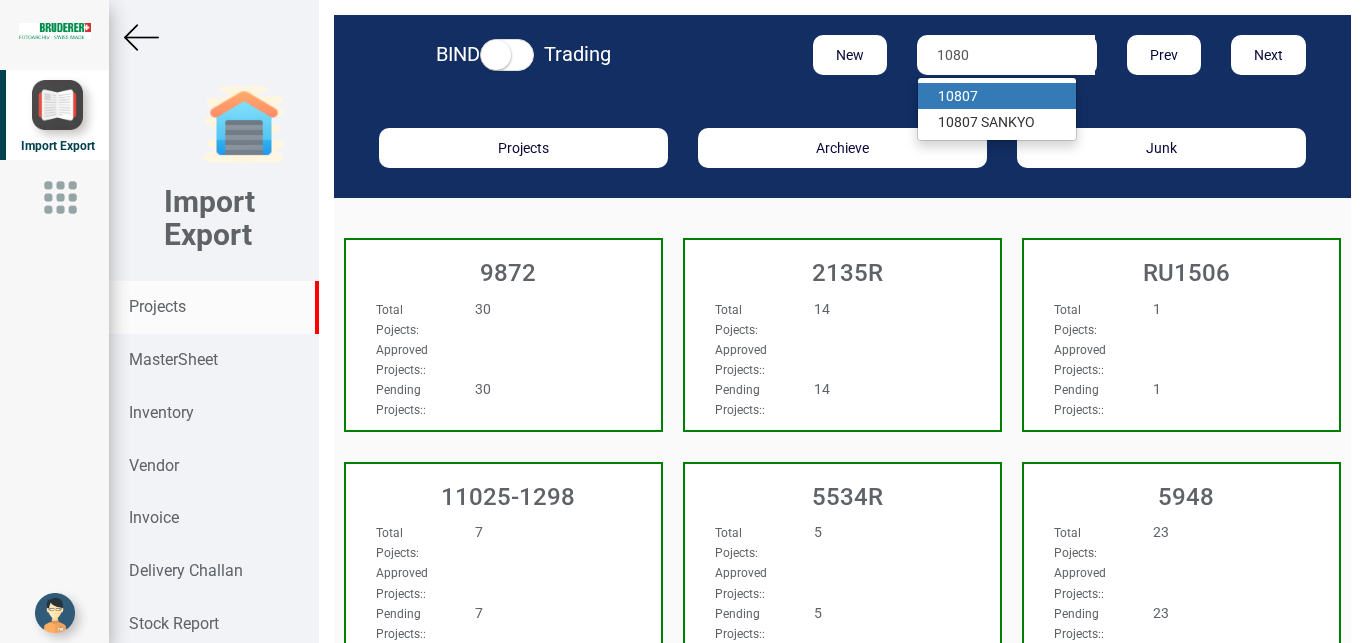 click on "1080" at bounding box center (954, 96) 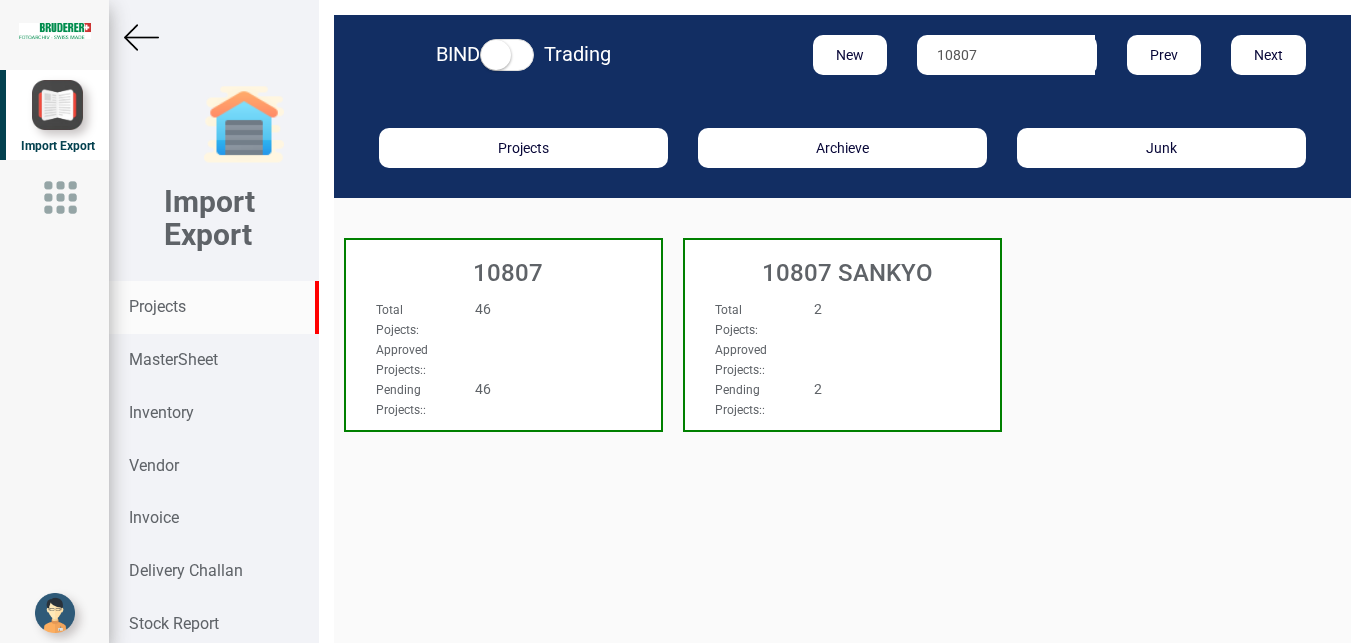 click on "Approved Projects:  :" at bounding box center [480, 359] 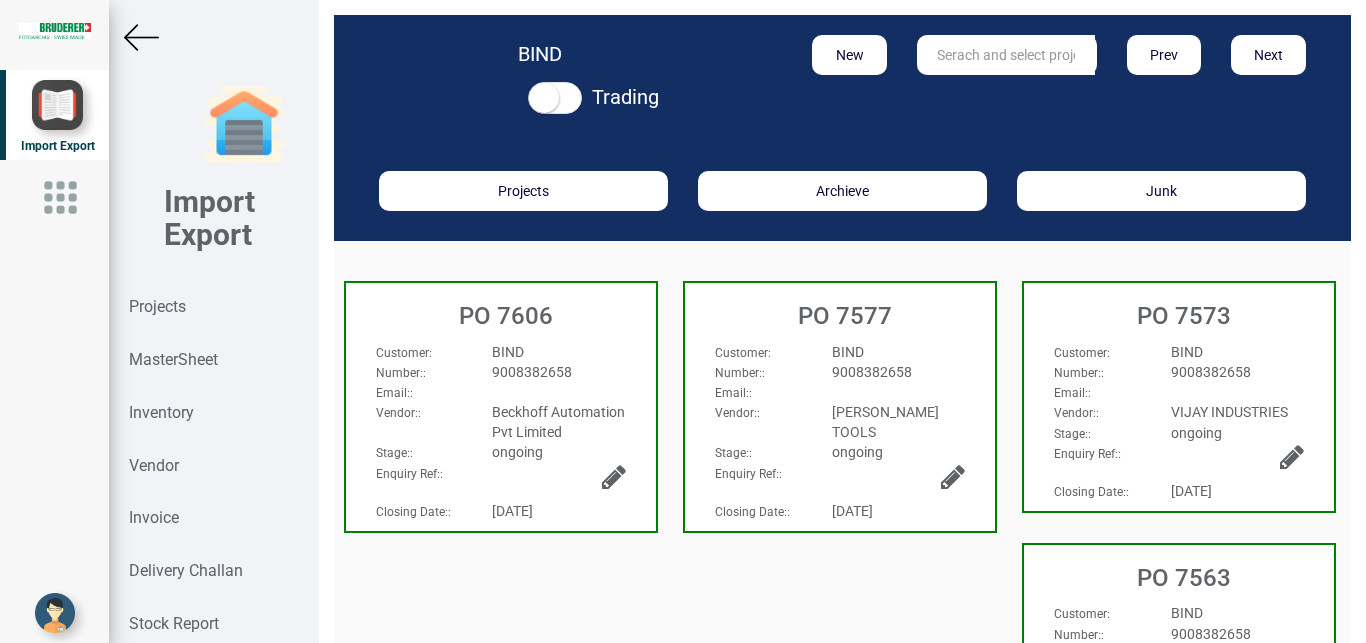 click at bounding box center [617, 482] 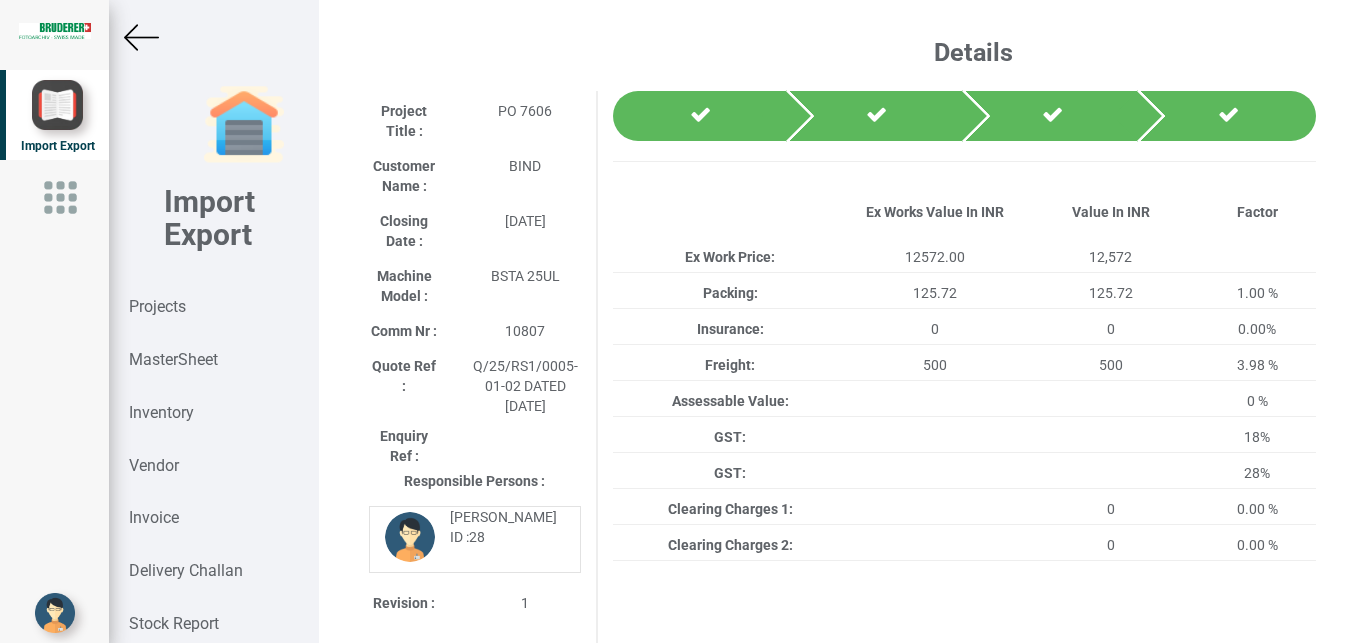 click at bounding box center [141, 37] 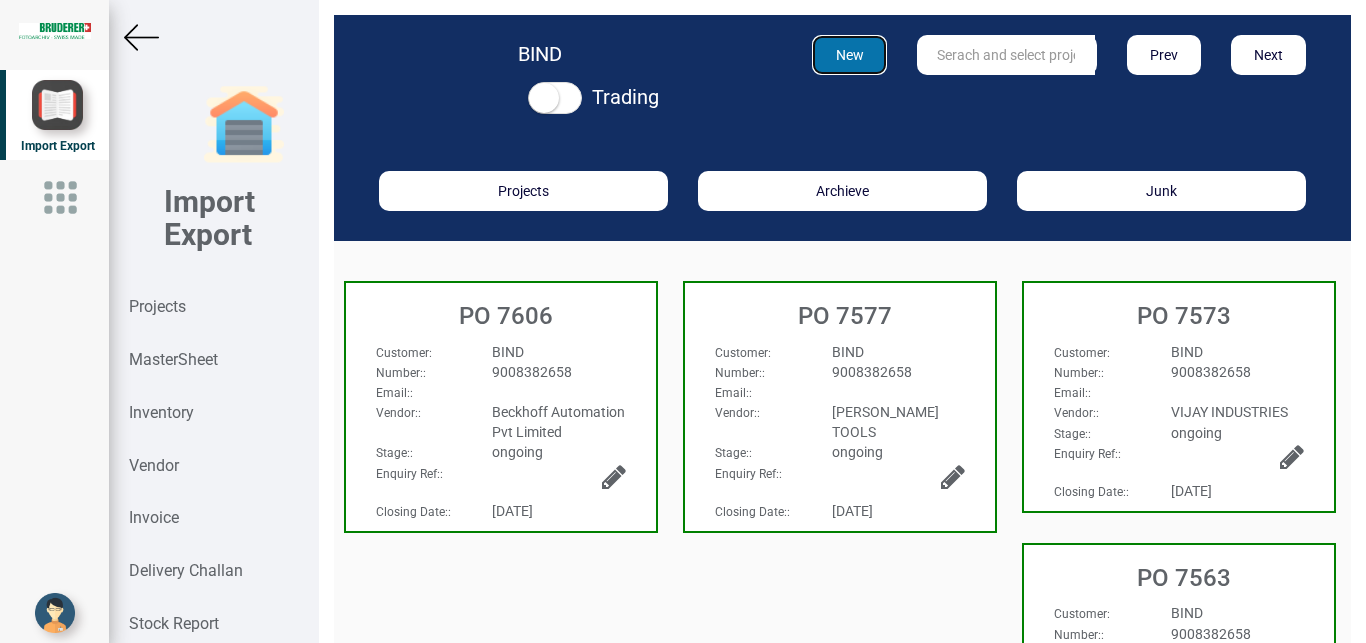 click on "New" at bounding box center (849, 55) 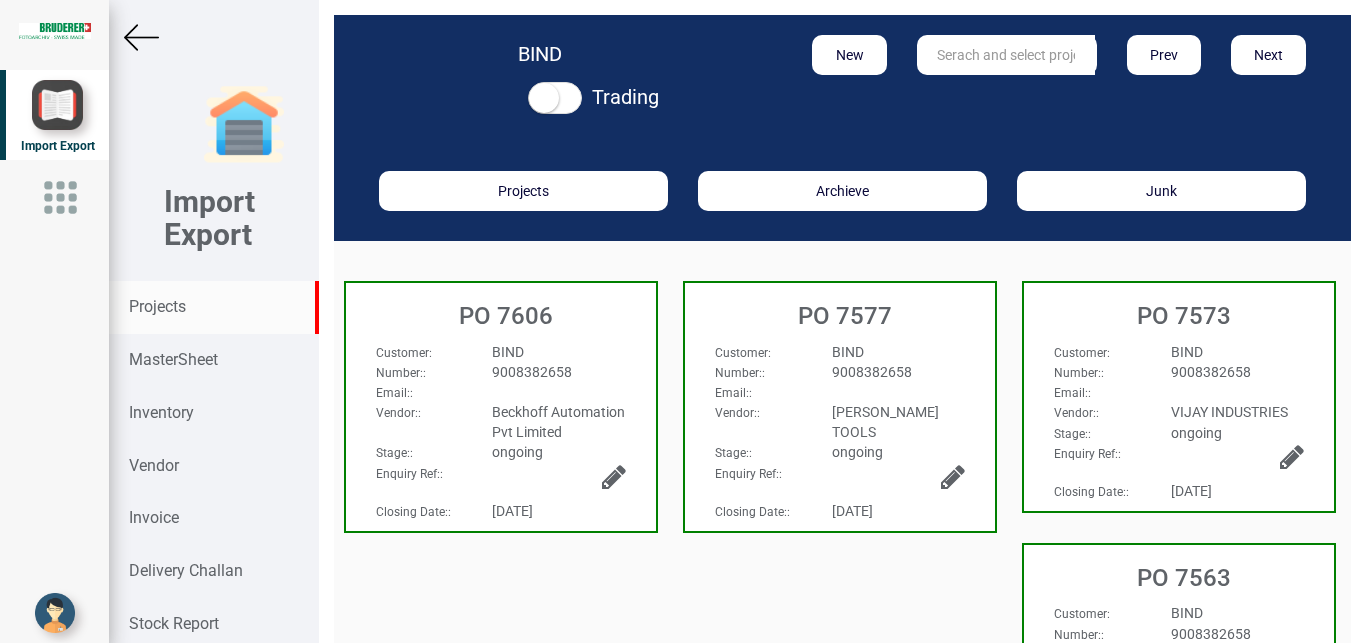 click on "Projects" at bounding box center [157, 306] 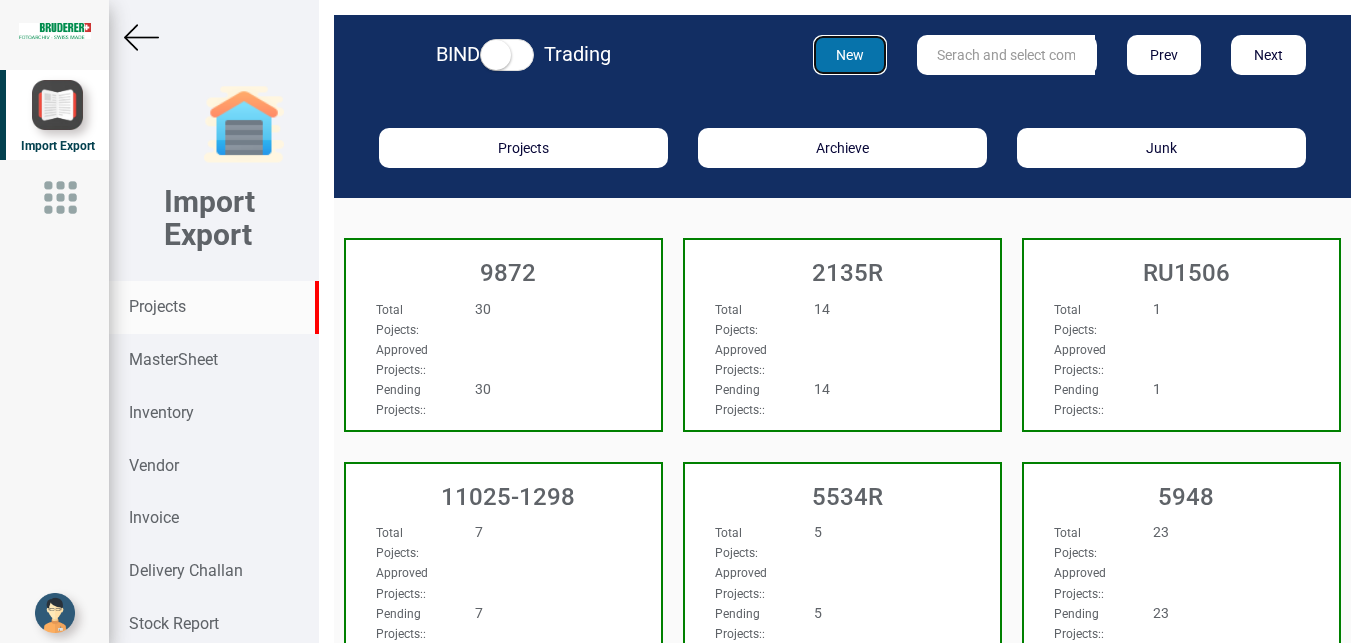 click on "New" at bounding box center (850, 55) 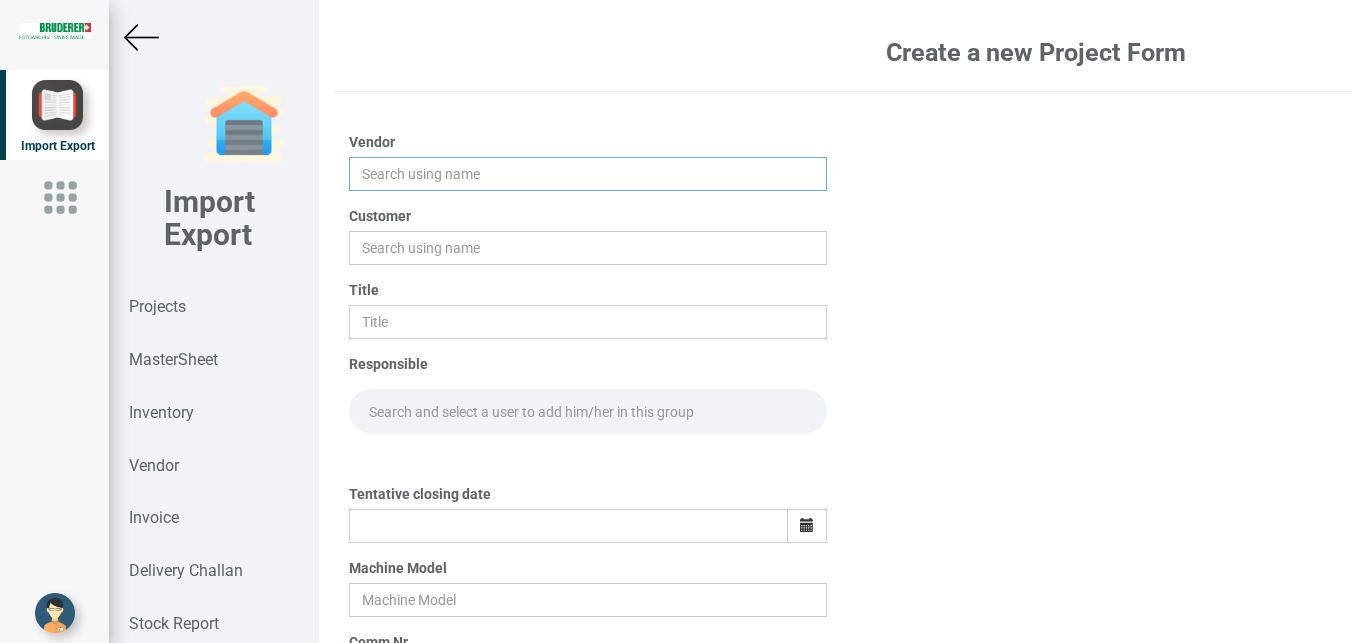 click at bounding box center (588, 174) 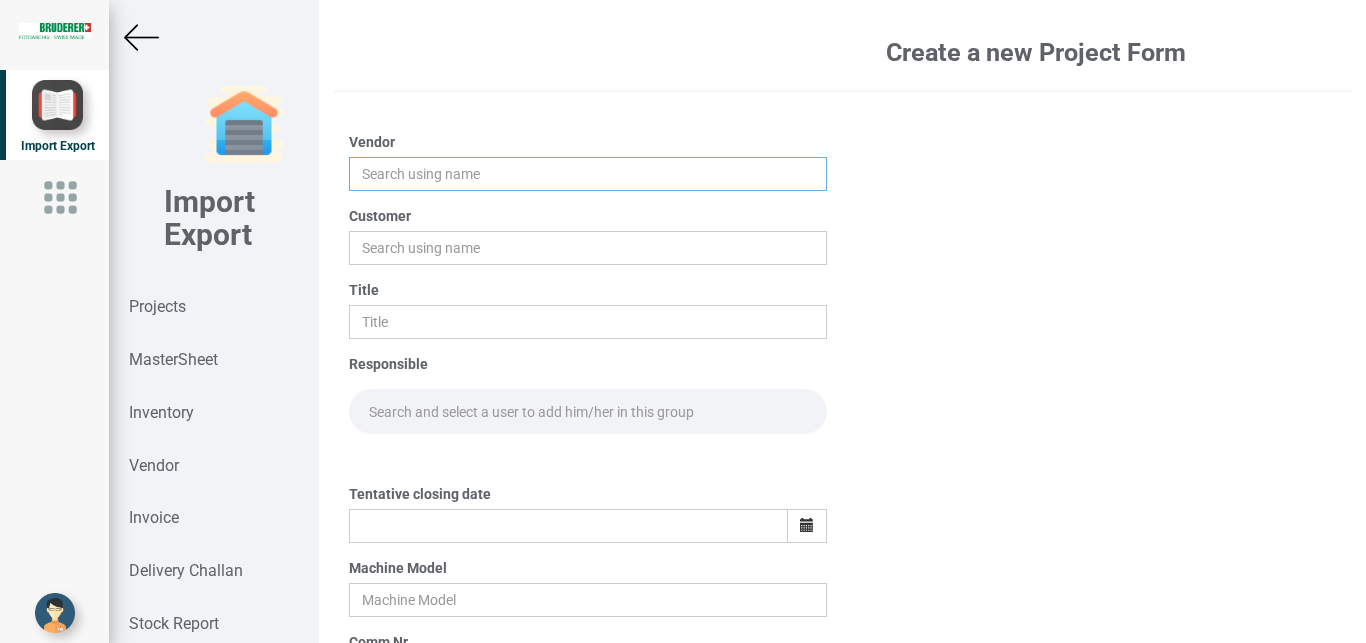 click at bounding box center [588, 174] 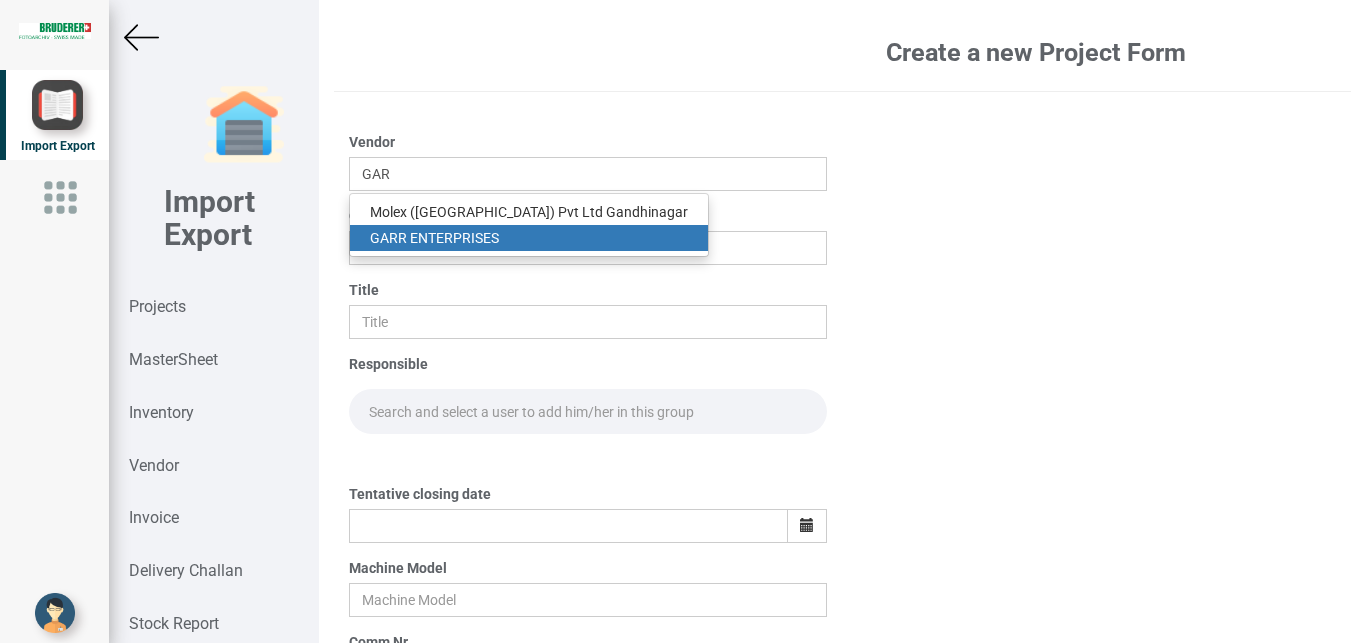 click on "GAR R ENTERPRISES" at bounding box center (529, 238) 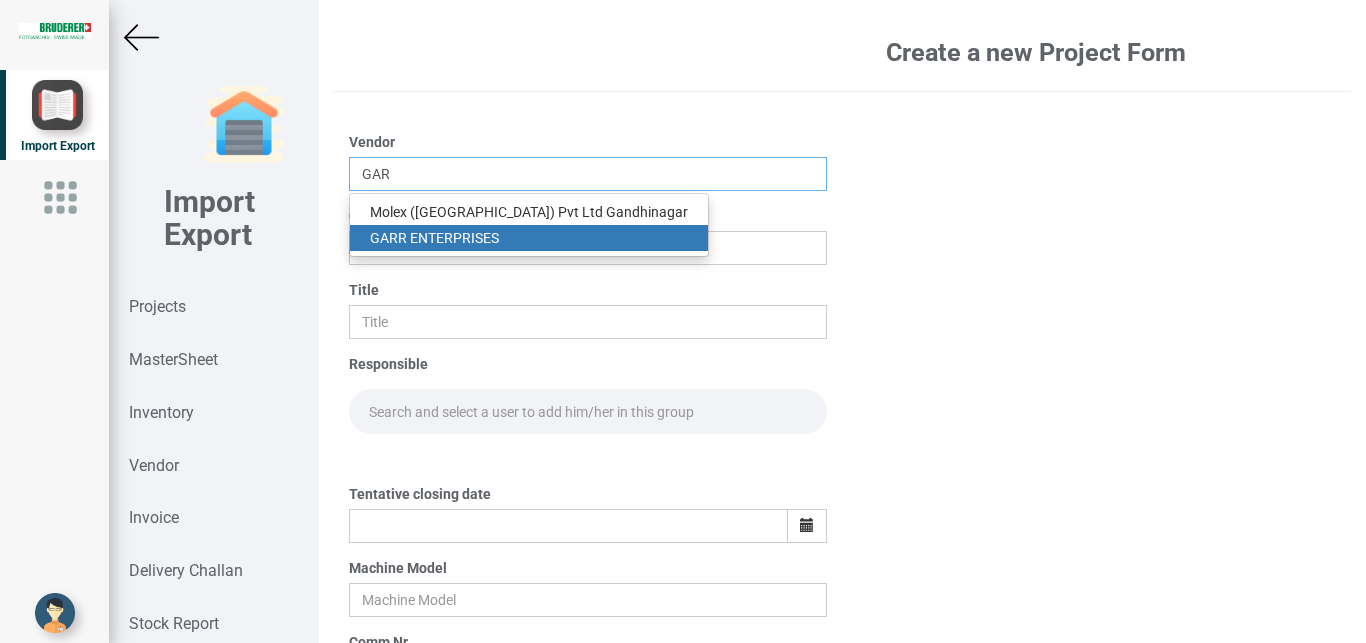type on "[PERSON_NAME] ENTERPRISES" 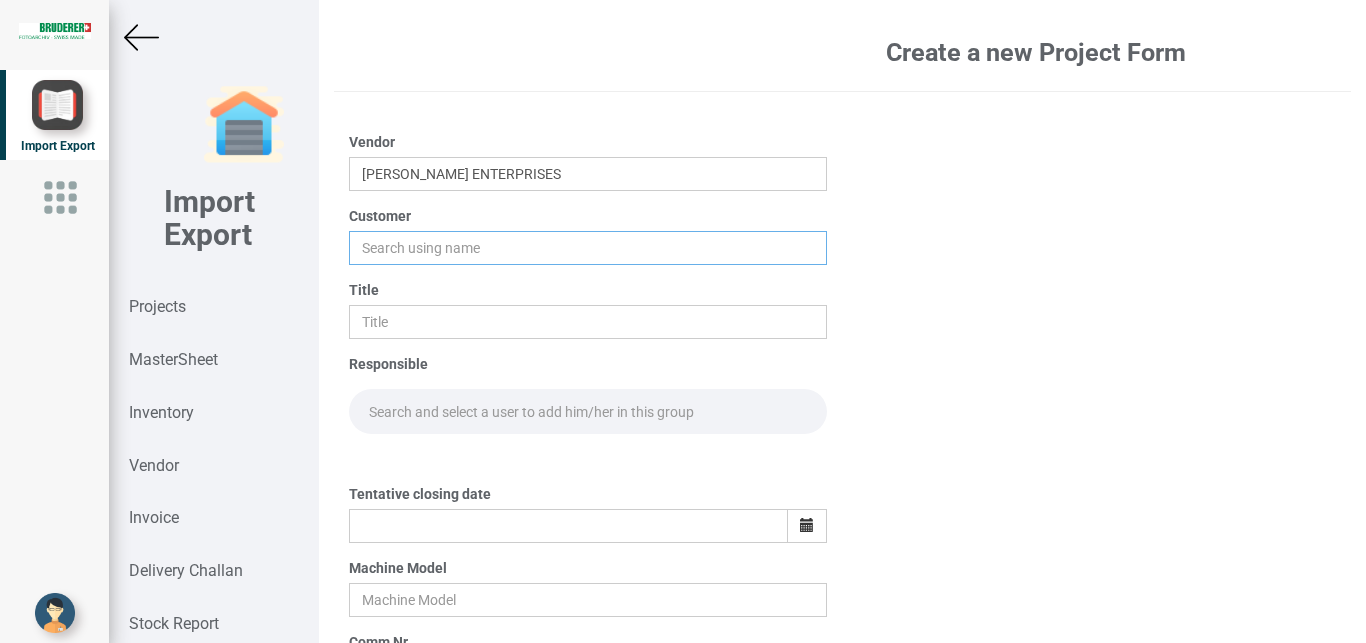 click at bounding box center (588, 248) 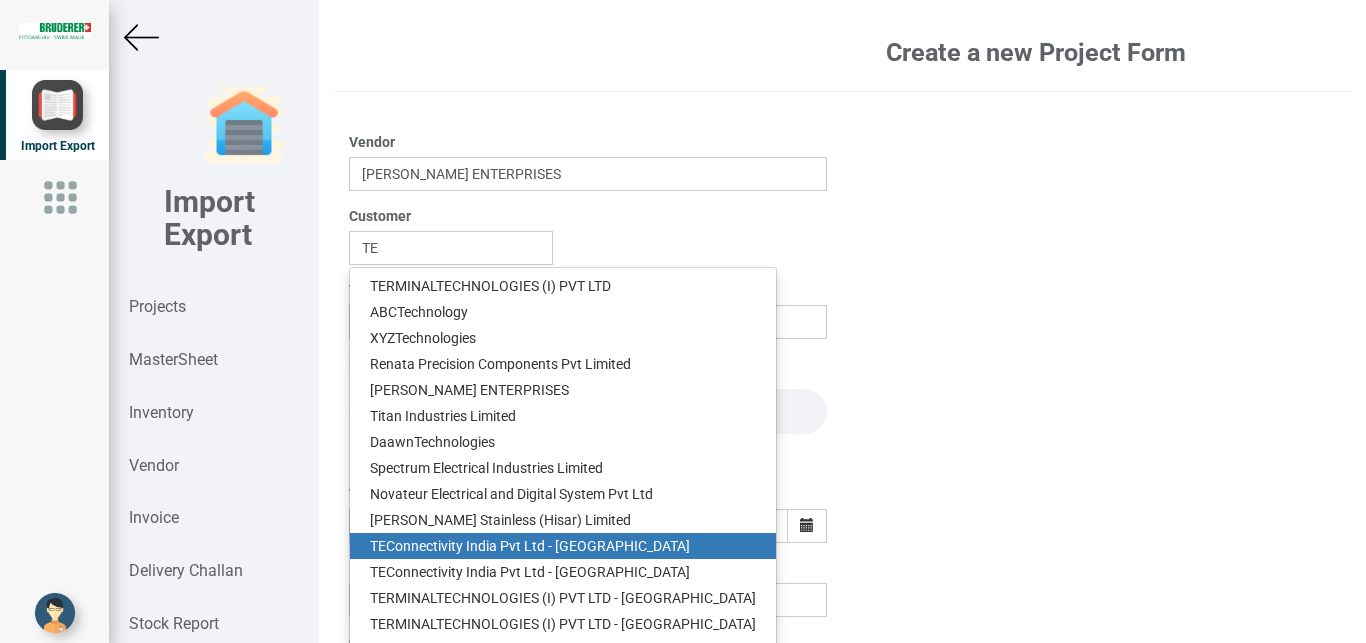 click on "TE  Connectivity India Pvt Ltd - [GEOGRAPHIC_DATA]" at bounding box center [563, 546] 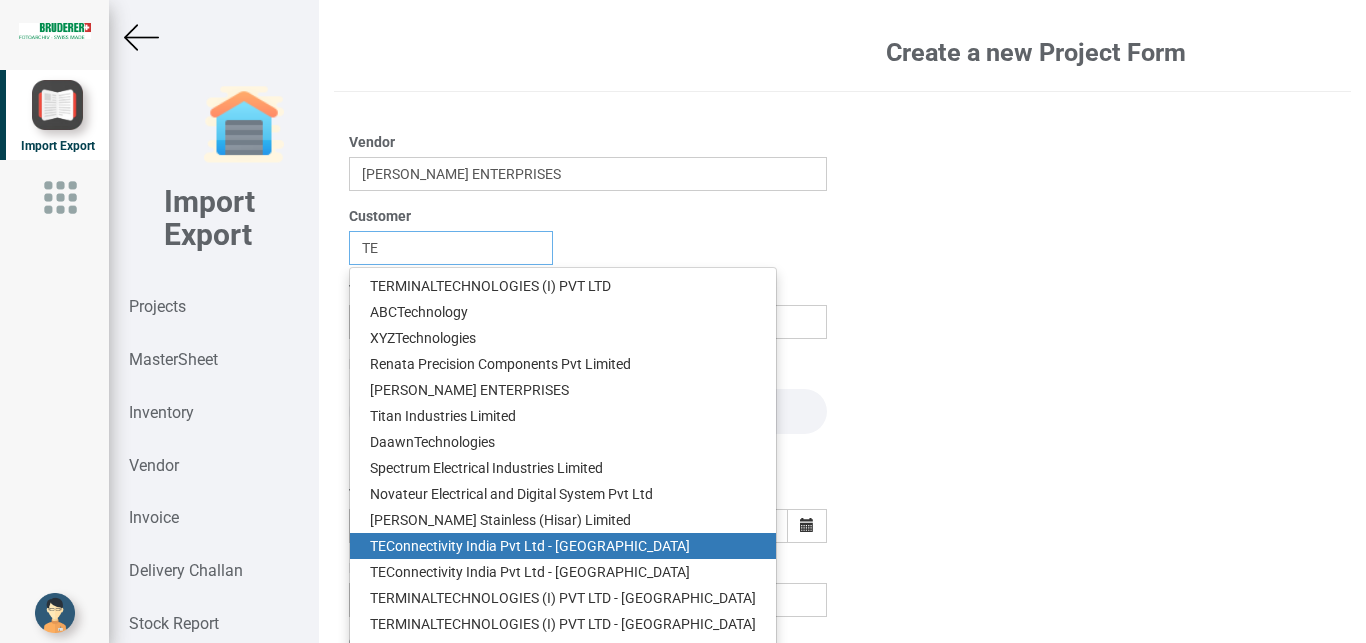 type on "TE Connectivity India Pvt Ltd - [GEOGRAPHIC_DATA]" 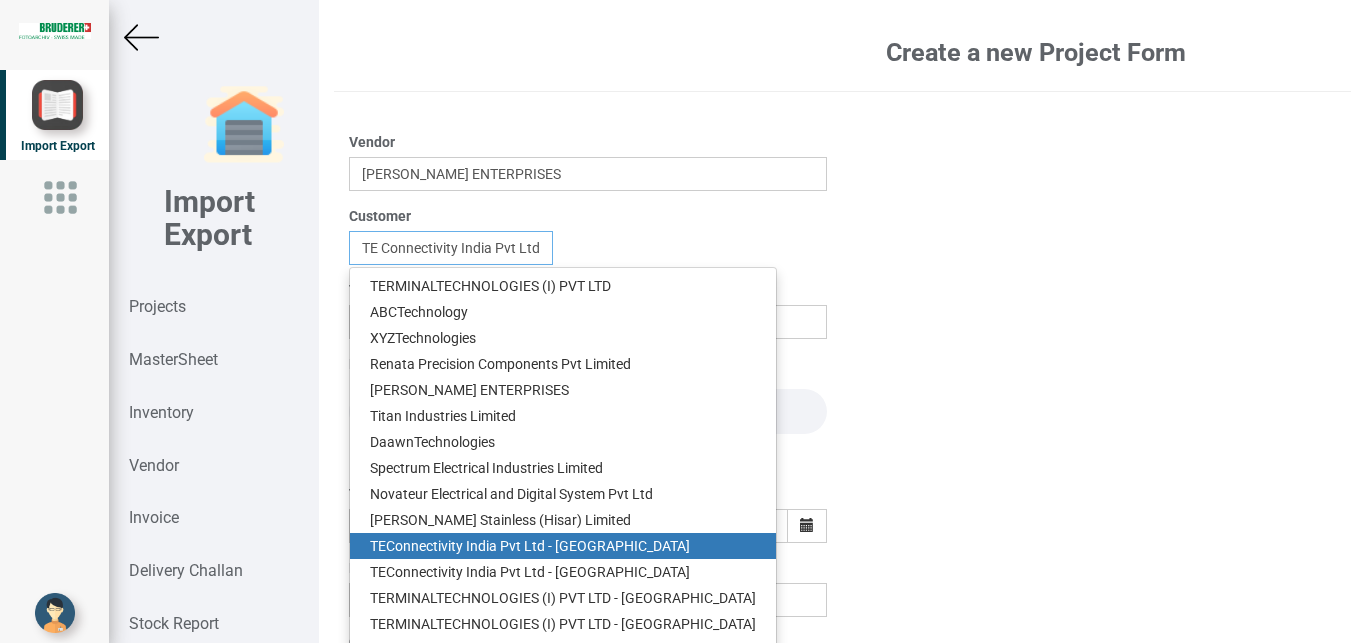 scroll, scrollTop: 0, scrollLeft: 53, axis: horizontal 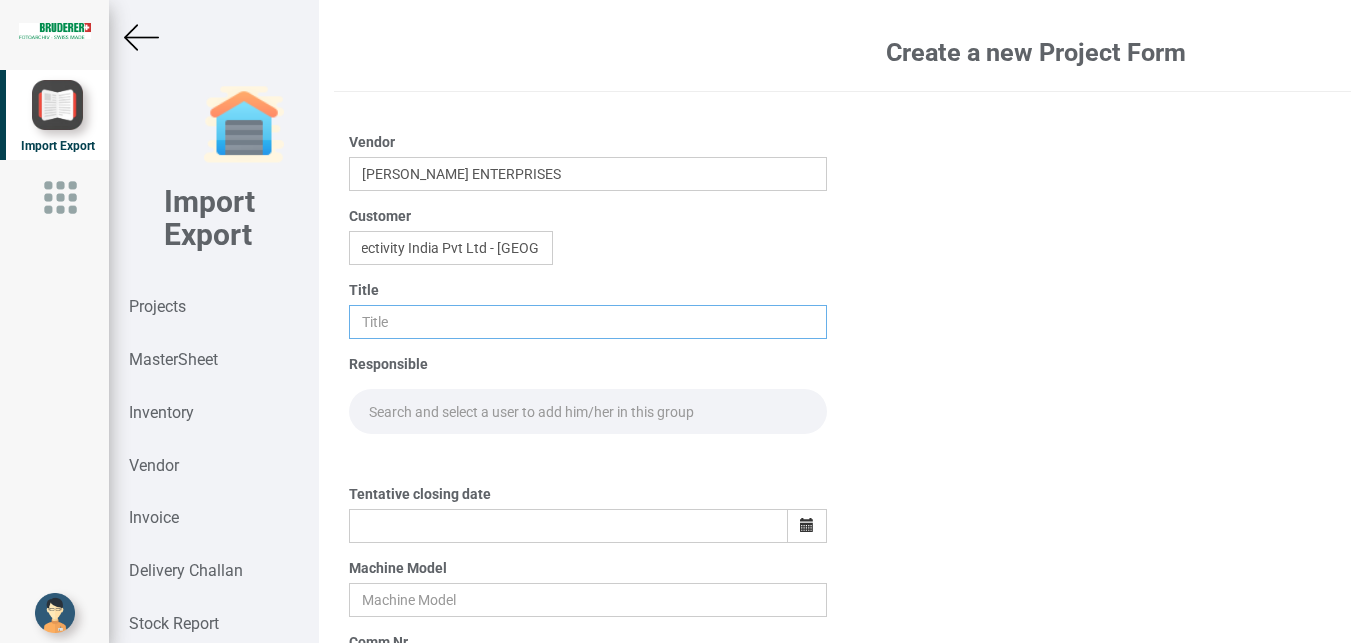 click at bounding box center (588, 322) 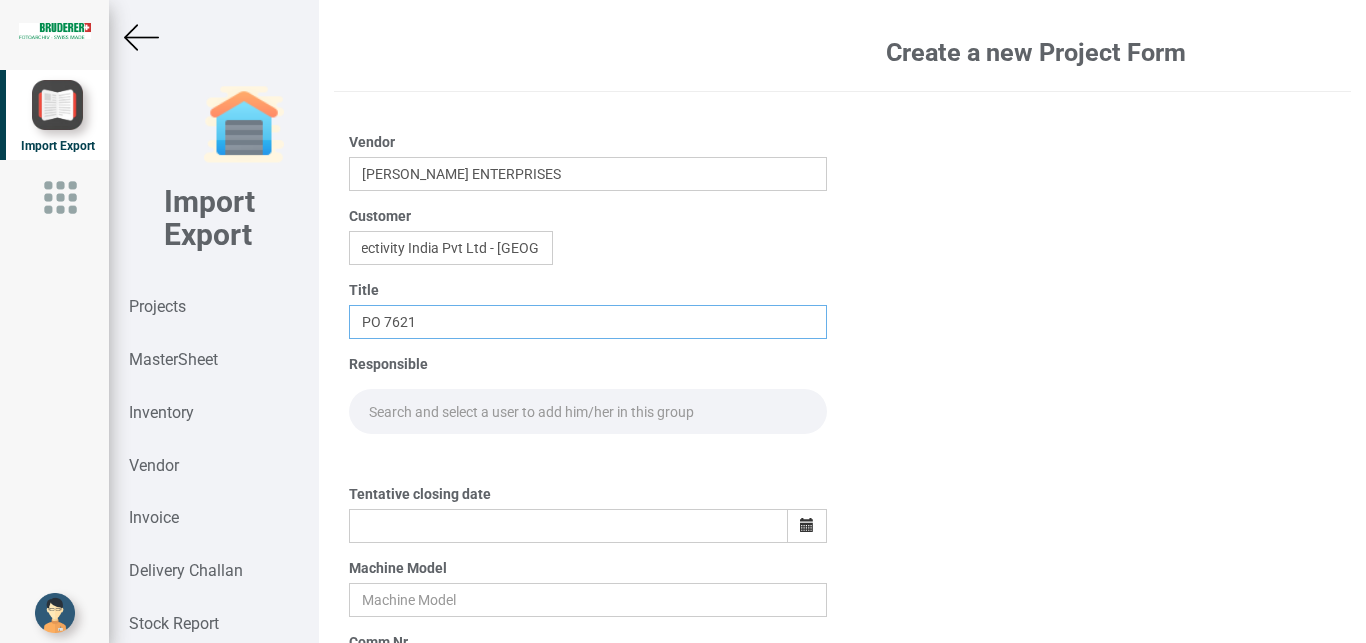 type on "PO 7621" 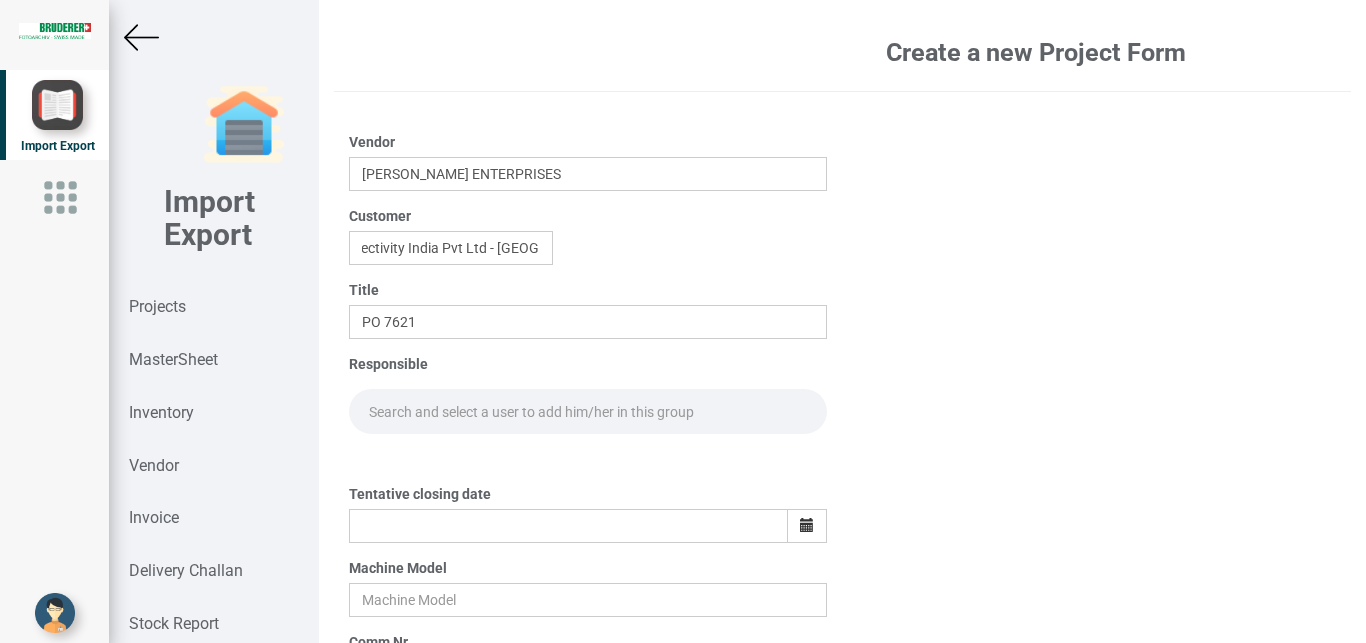click at bounding box center (588, 411) 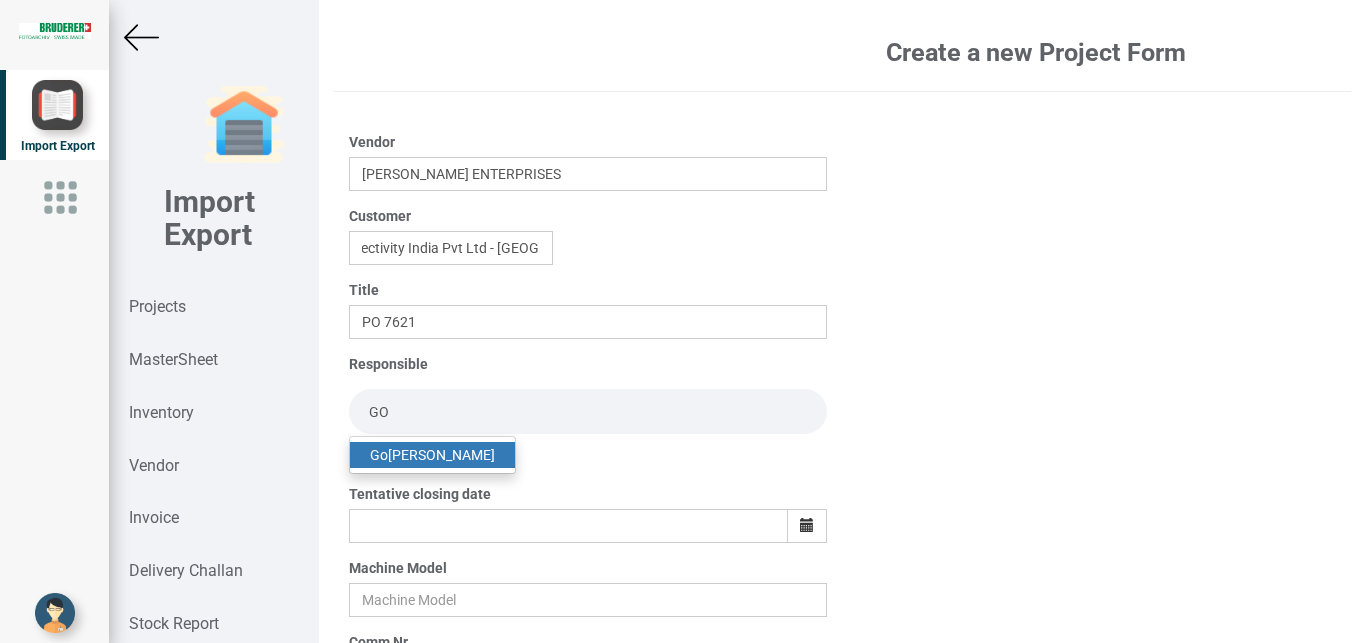 type on "GO" 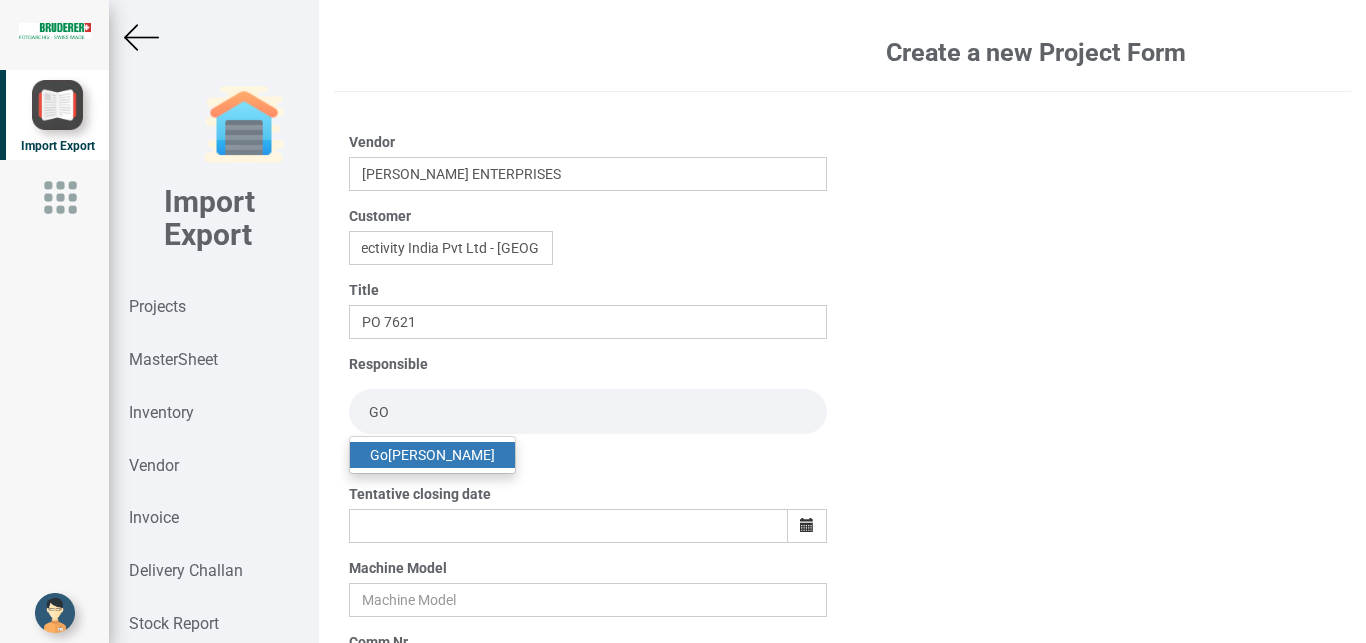 click on "Go [PERSON_NAME]" at bounding box center [432, 455] 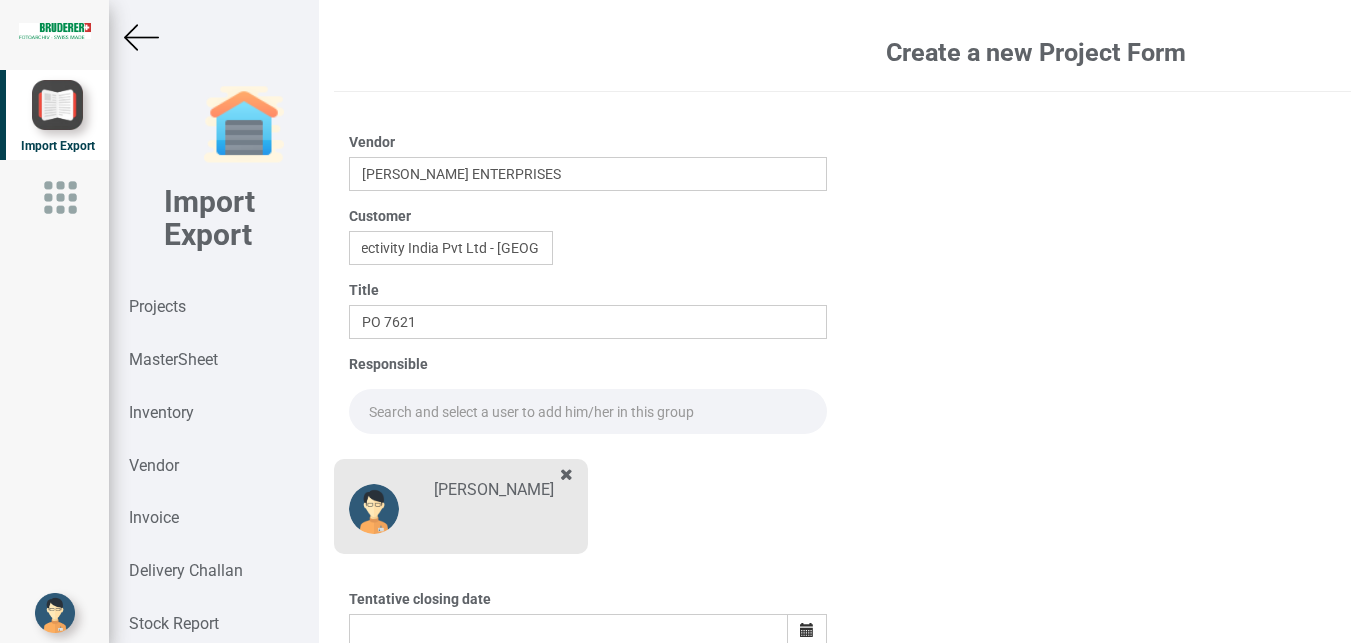 click at bounding box center (588, 411) 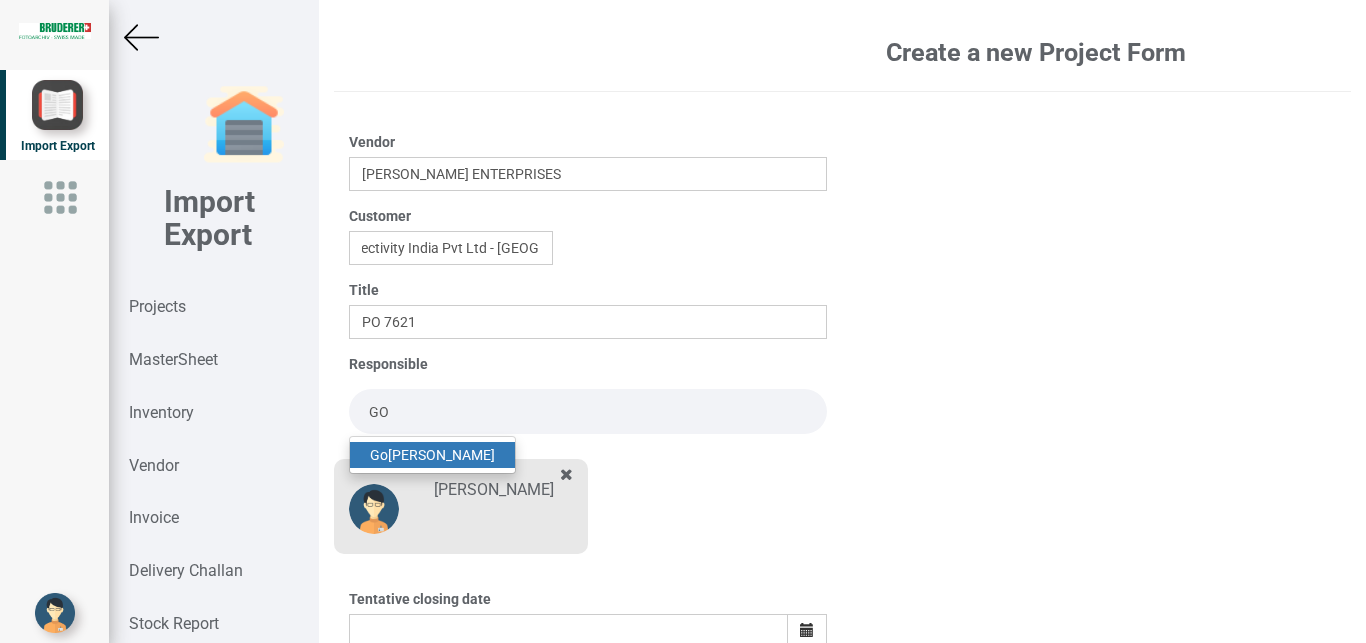 click on "Go [PERSON_NAME]" at bounding box center (432, 455) 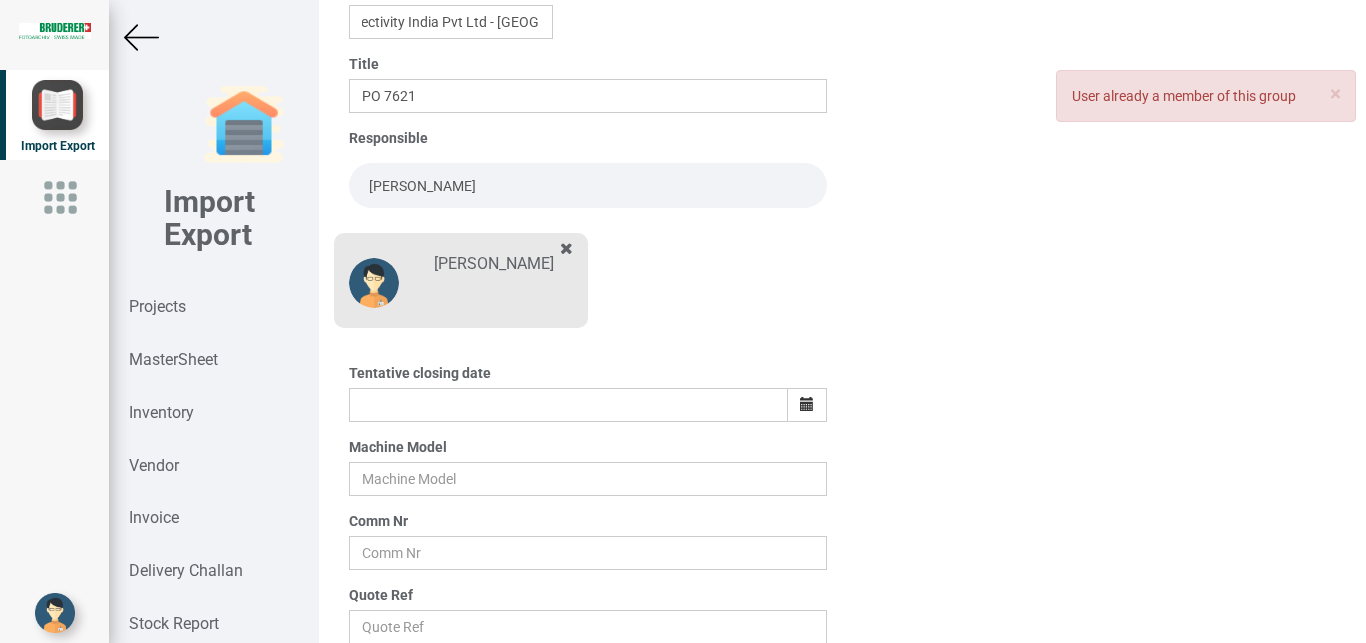 scroll, scrollTop: 243, scrollLeft: 0, axis: vertical 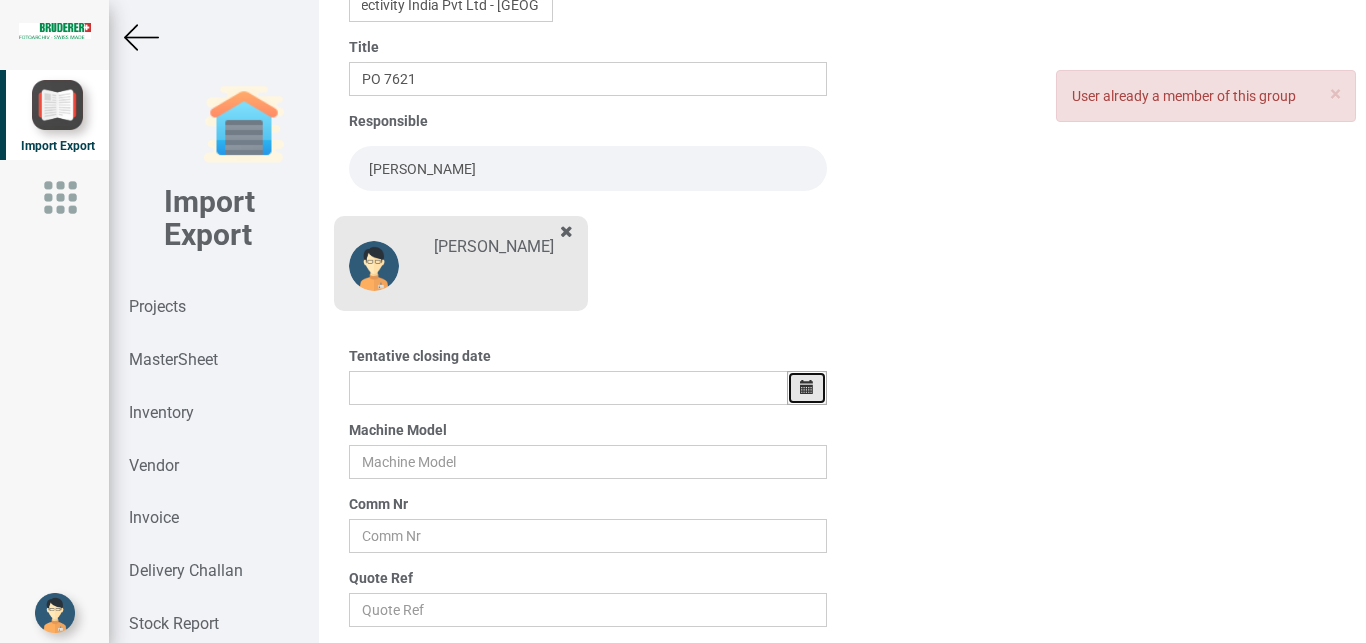 click at bounding box center [807, 387] 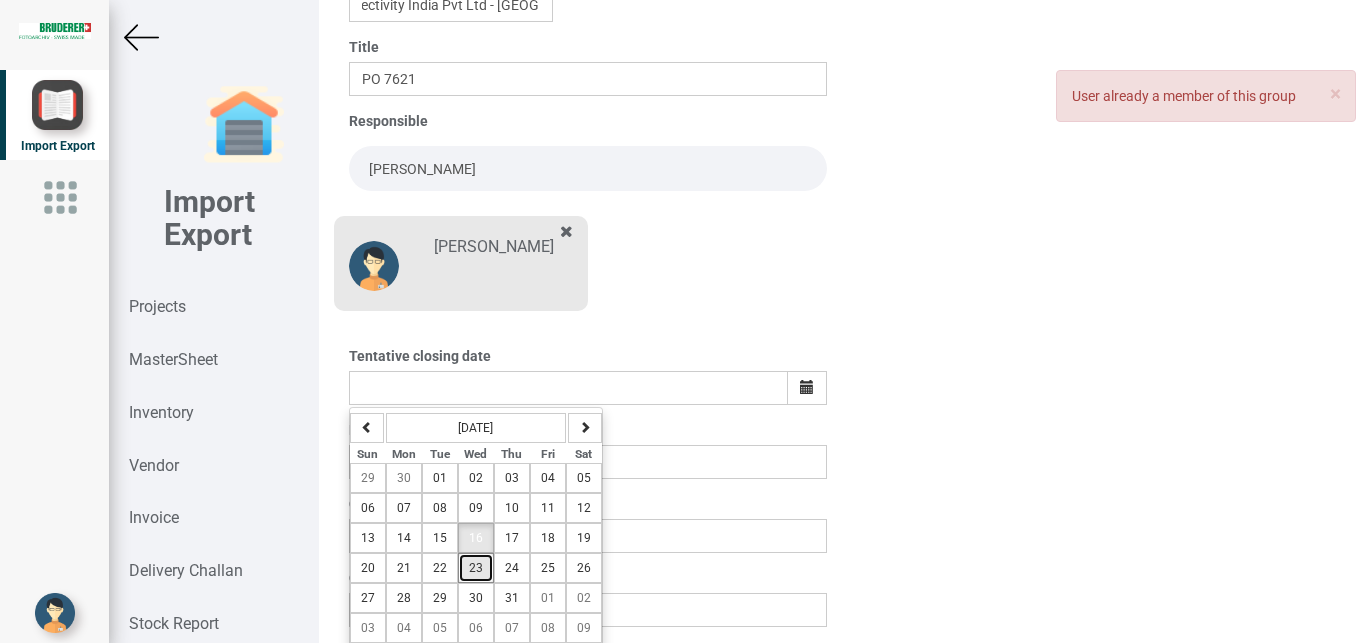 drag, startPoint x: 481, startPoint y: 572, endPoint x: 541, endPoint y: 599, distance: 65.795135 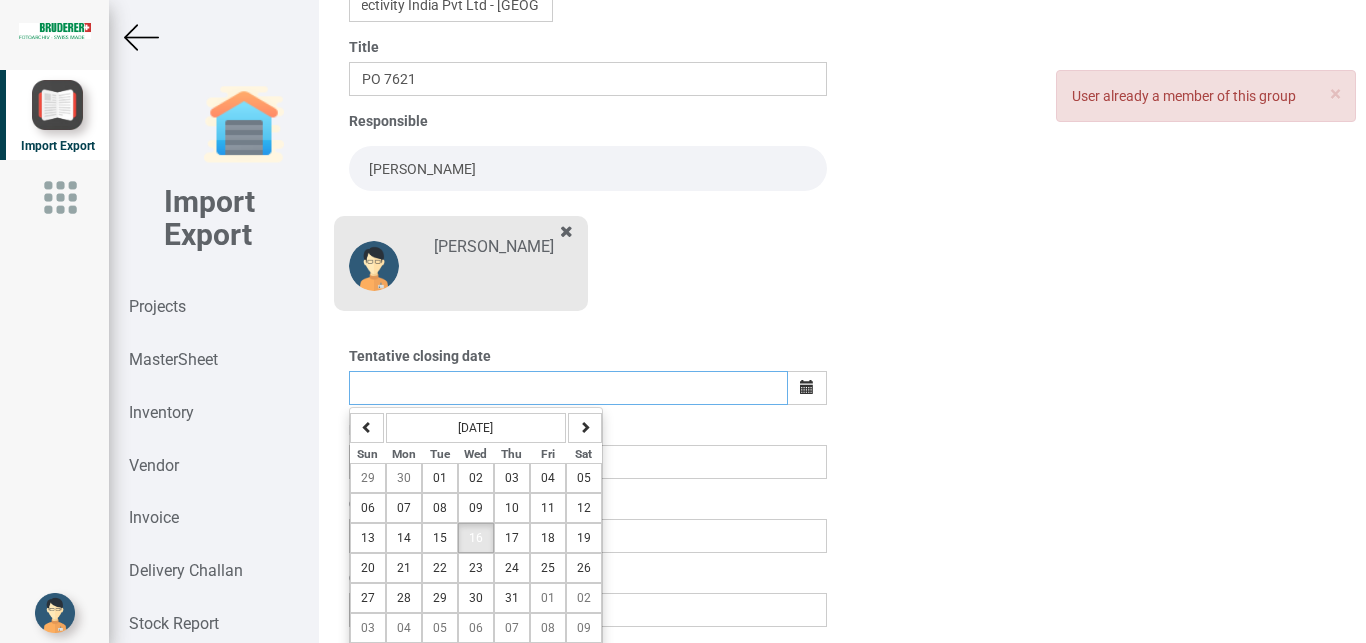 type on "[DATE]" 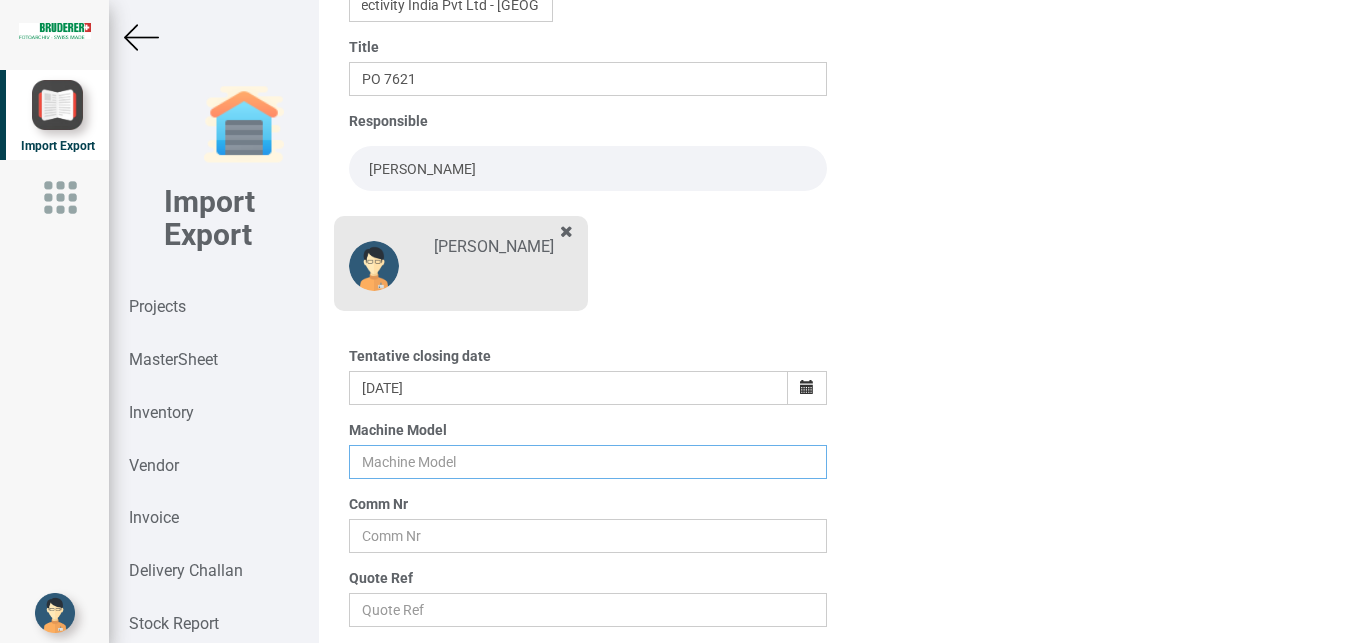 click at bounding box center (588, 462) 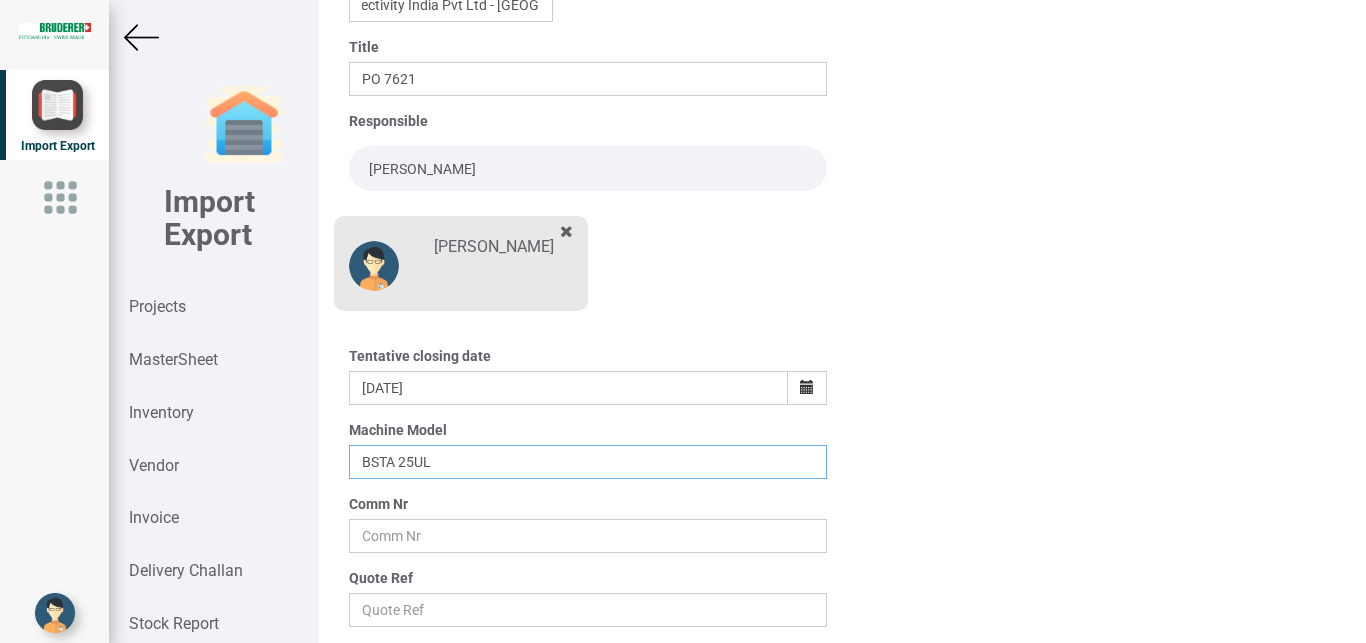 type on "BSTA 25UL" 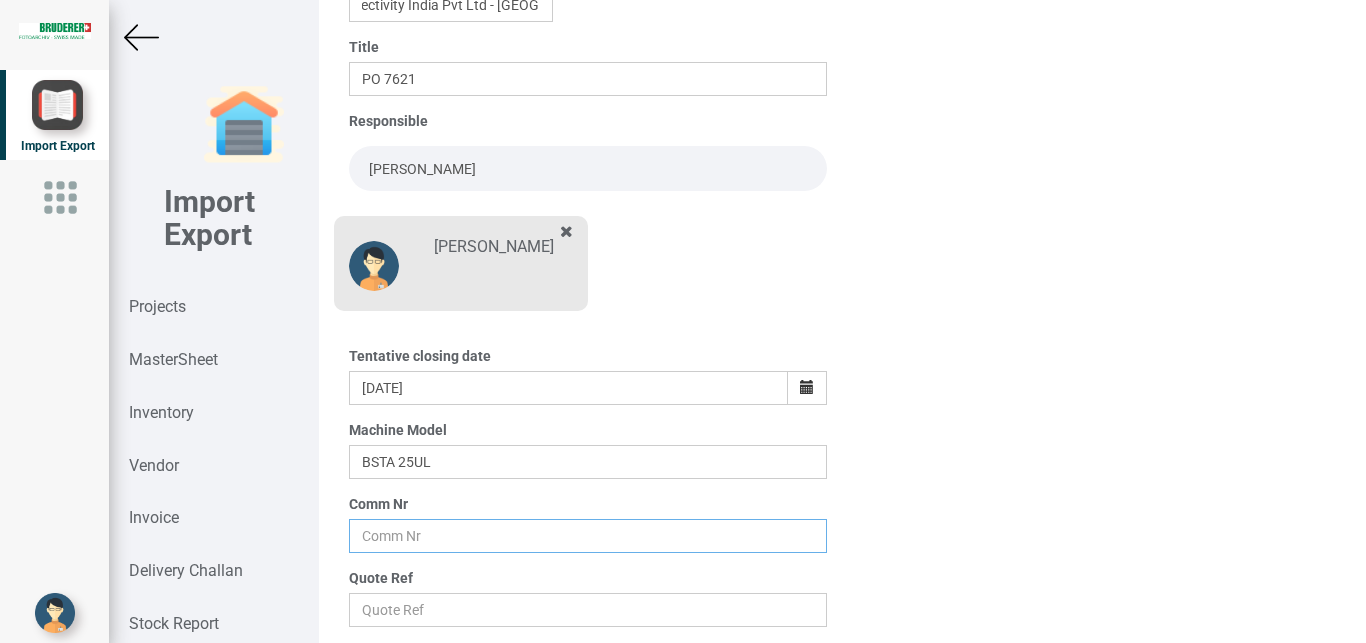 click at bounding box center [588, 536] 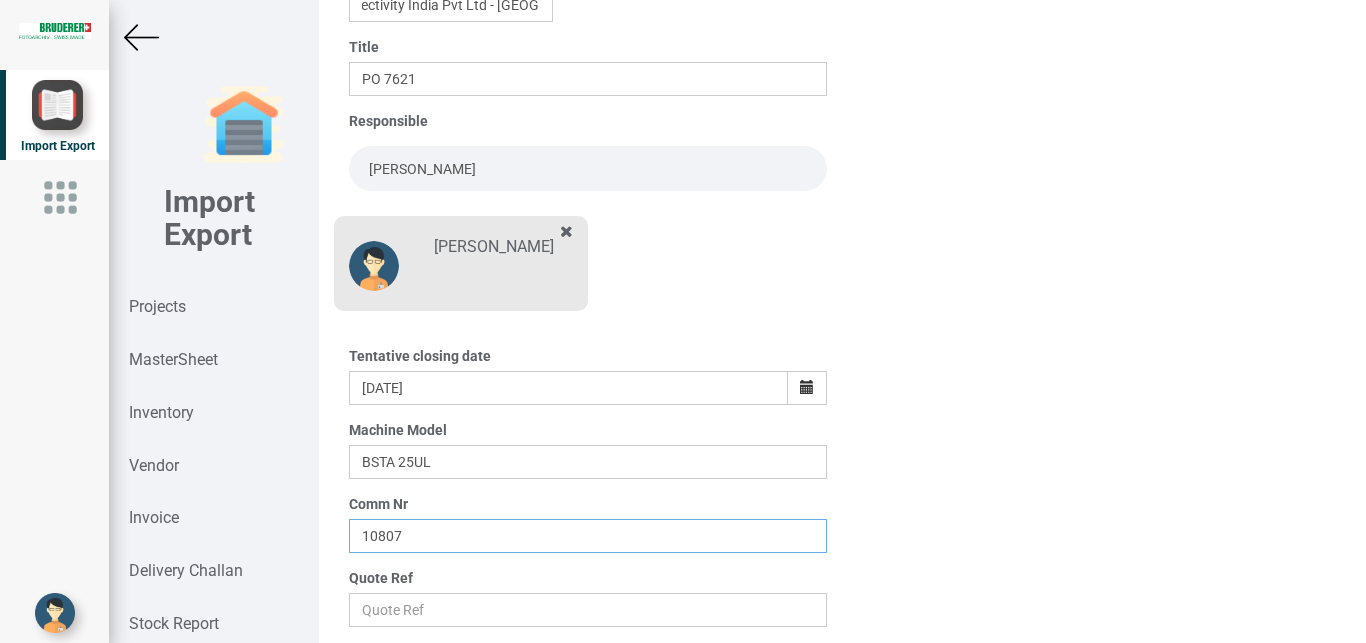 type on "10807" 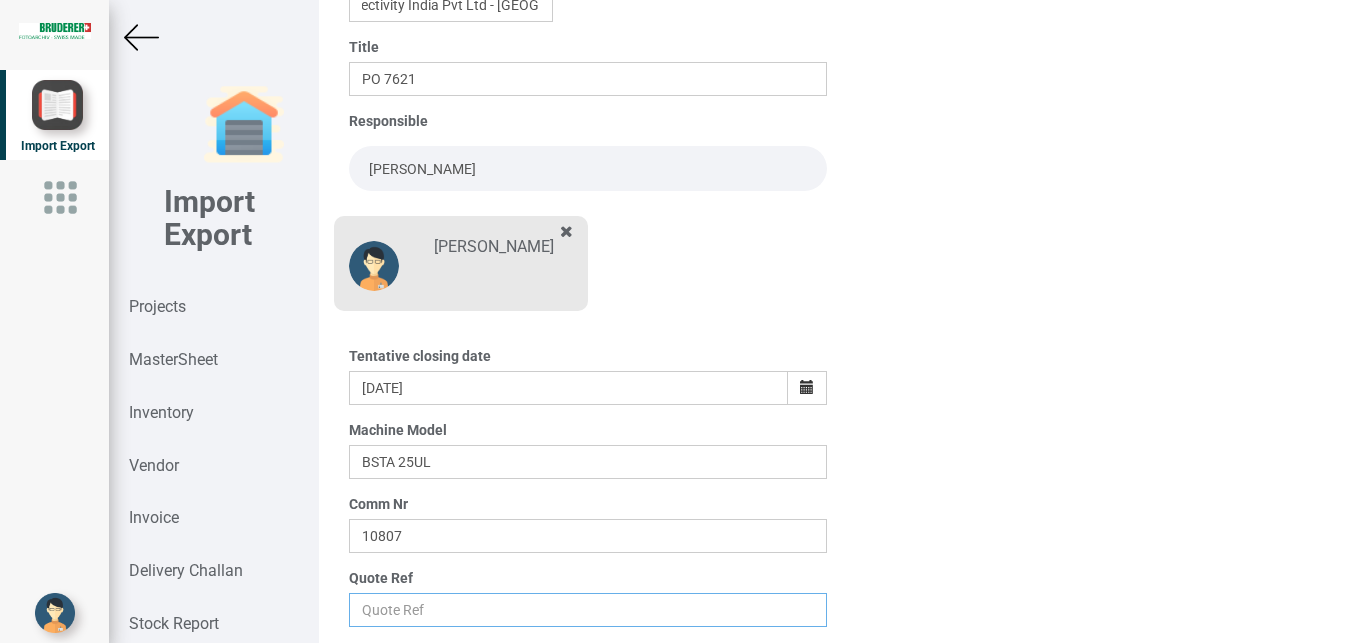 click at bounding box center [588, 610] 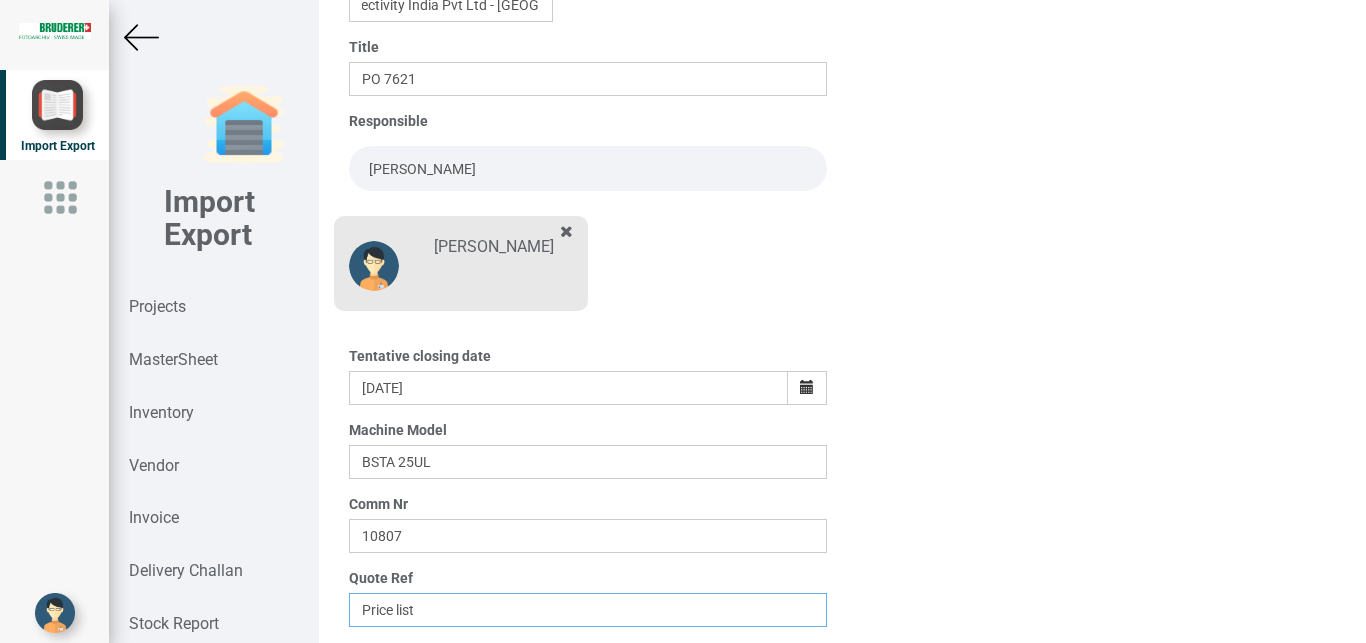 scroll, scrollTop: 350, scrollLeft: 0, axis: vertical 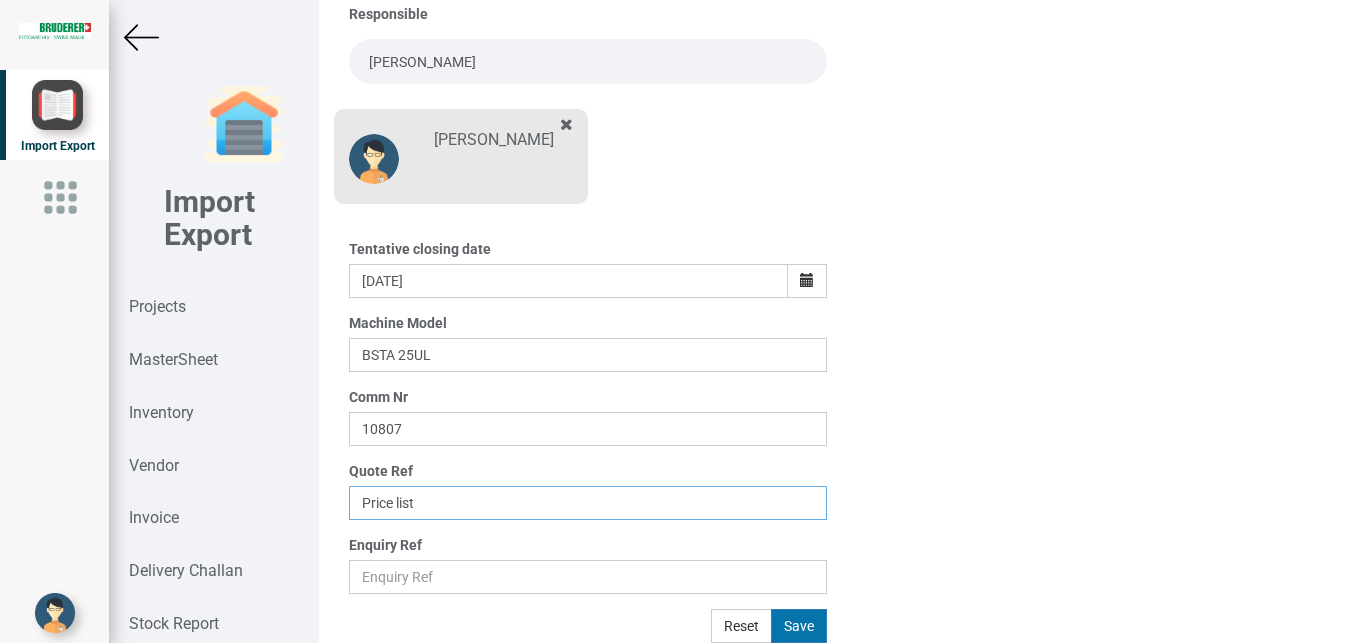 type on "Price list" 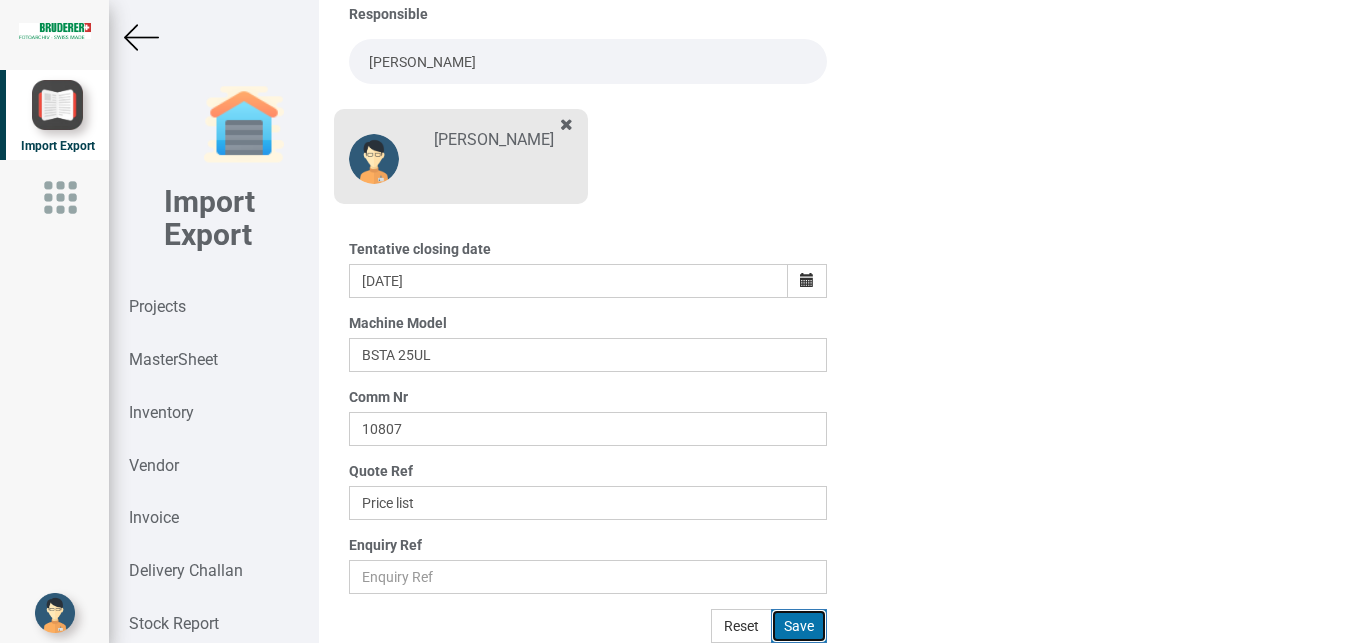 click on "Save" at bounding box center (799, 626) 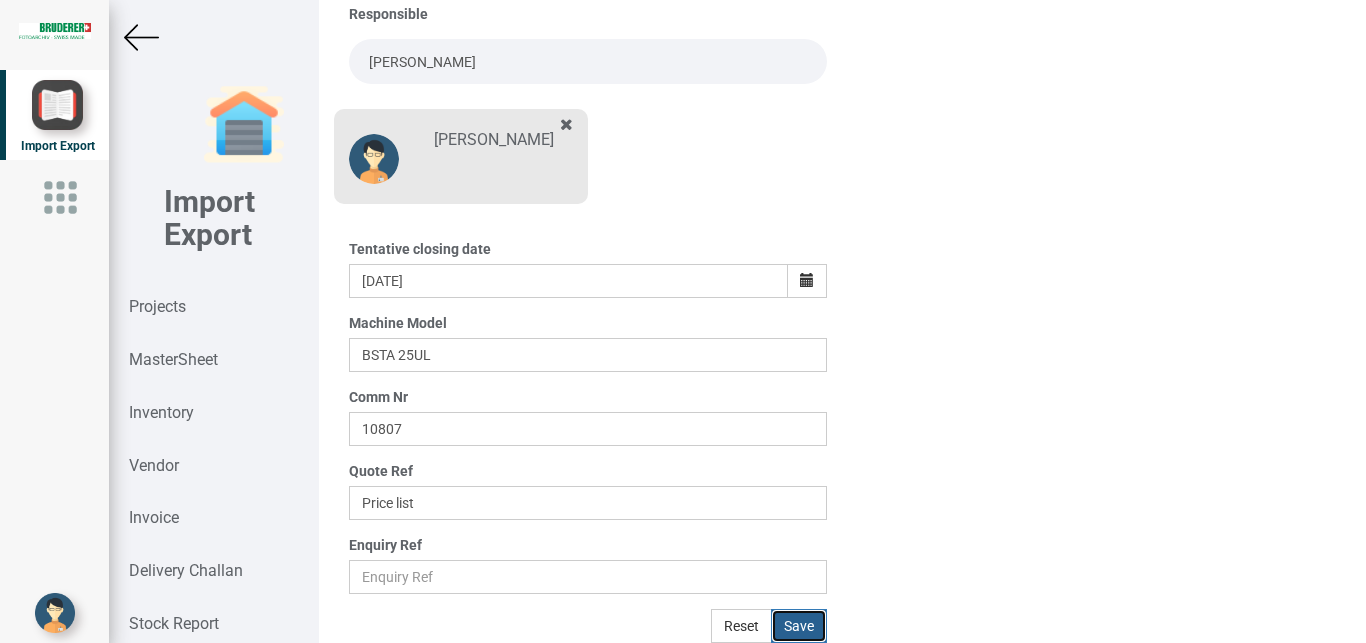 type 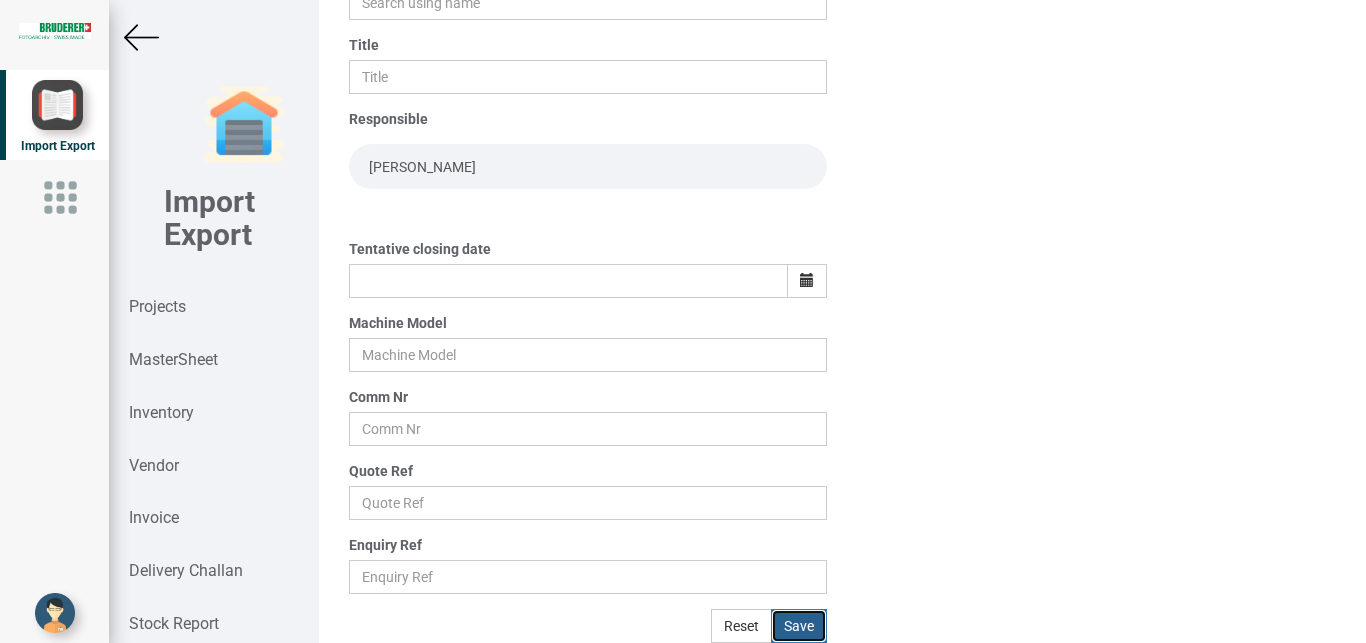 scroll, scrollTop: 245, scrollLeft: 0, axis: vertical 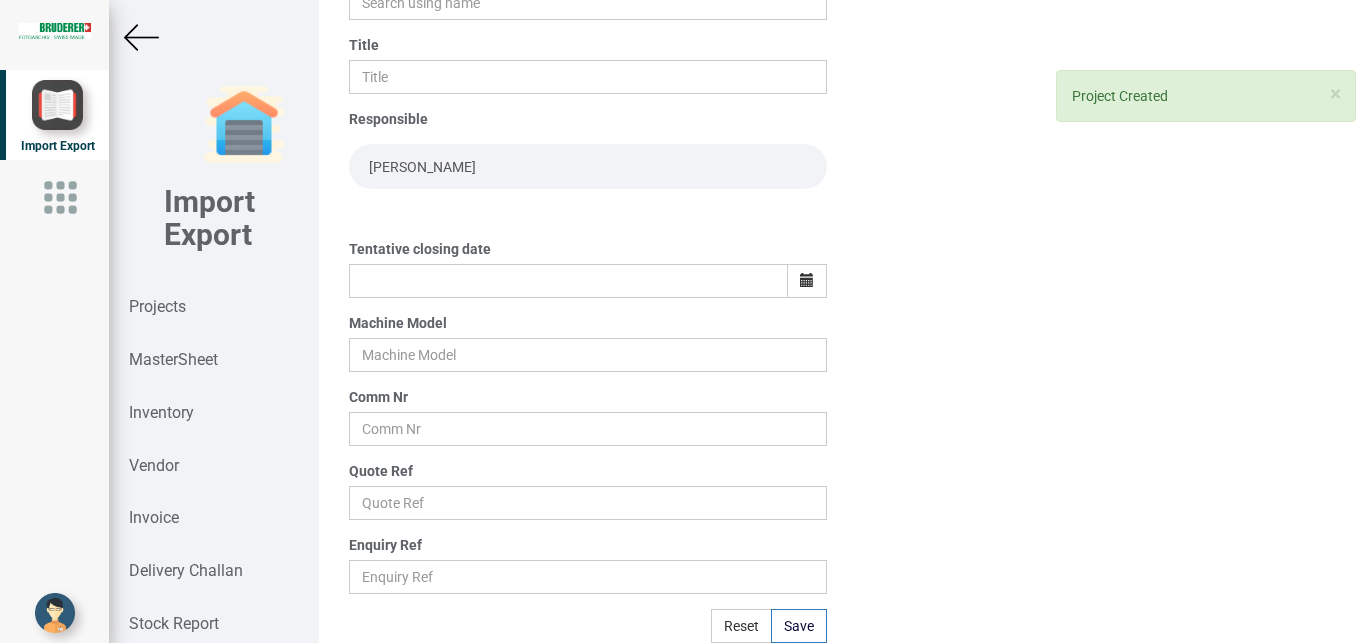 click at bounding box center [141, 37] 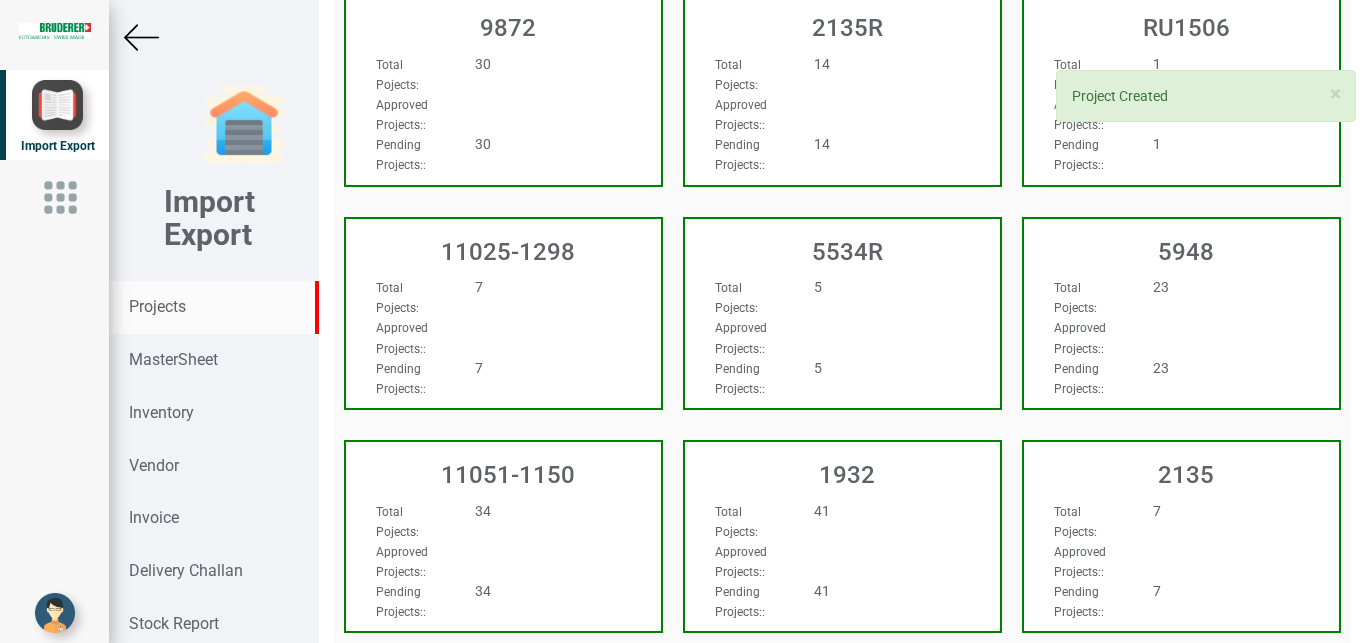 scroll, scrollTop: 0, scrollLeft: 0, axis: both 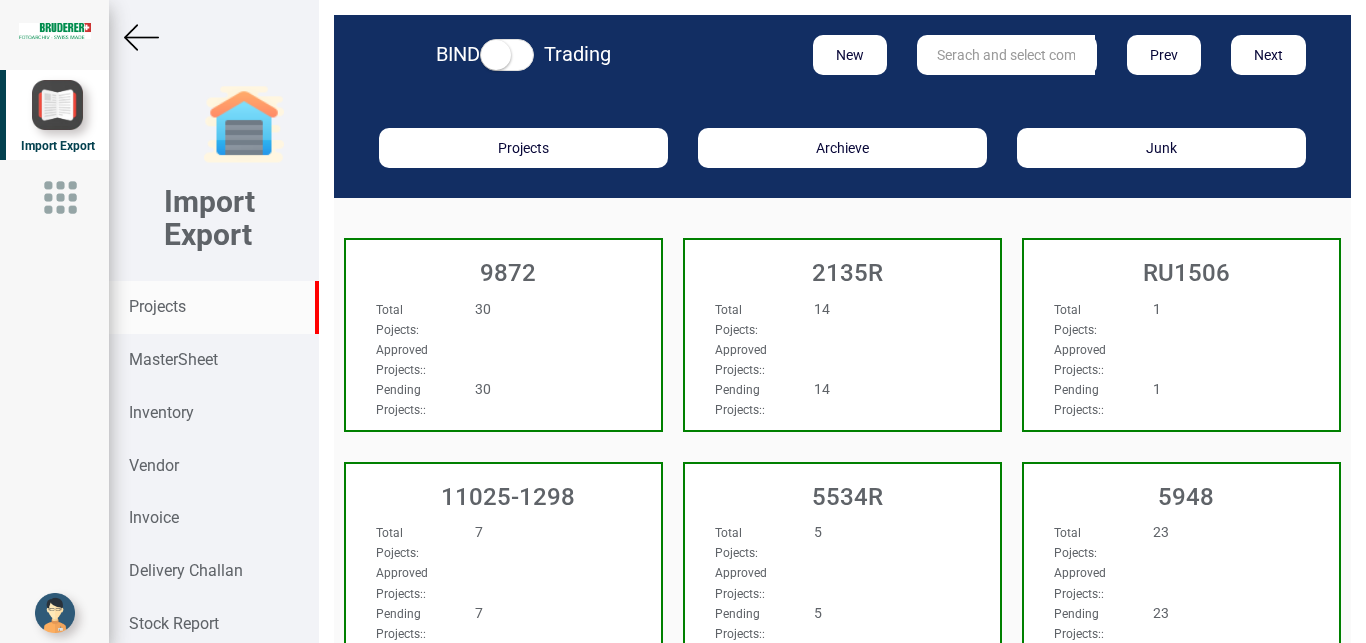 click at bounding box center (1006, 55) 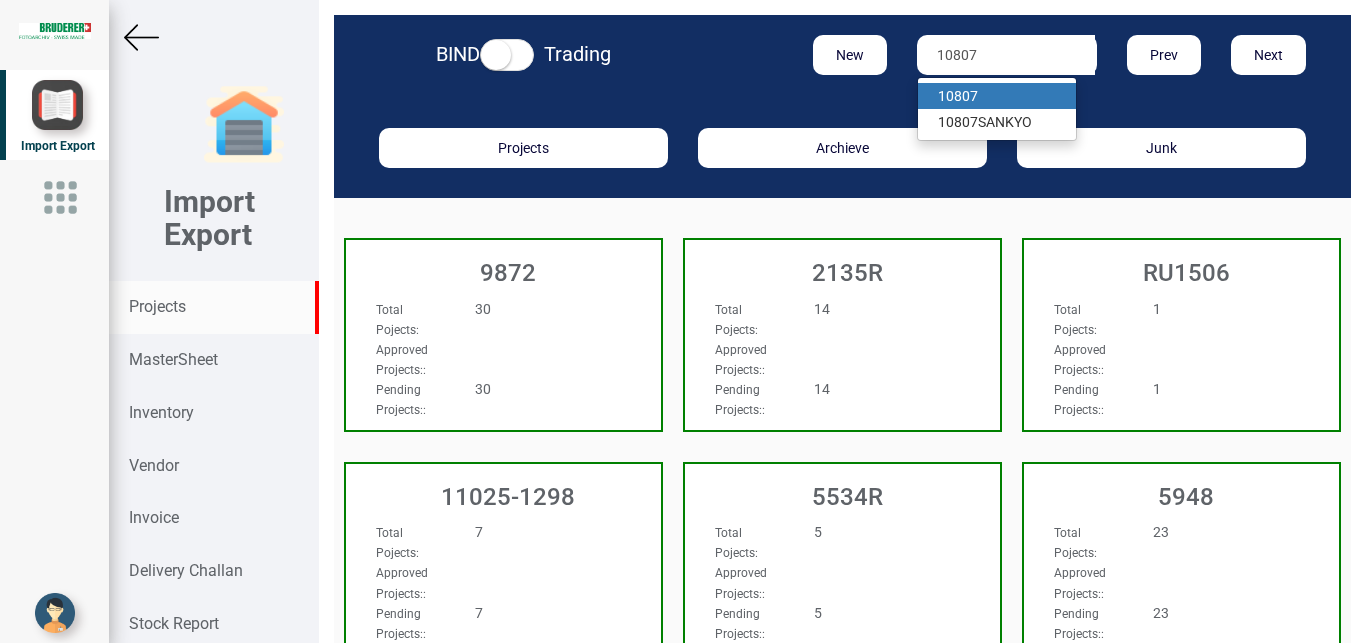 type on "10807" 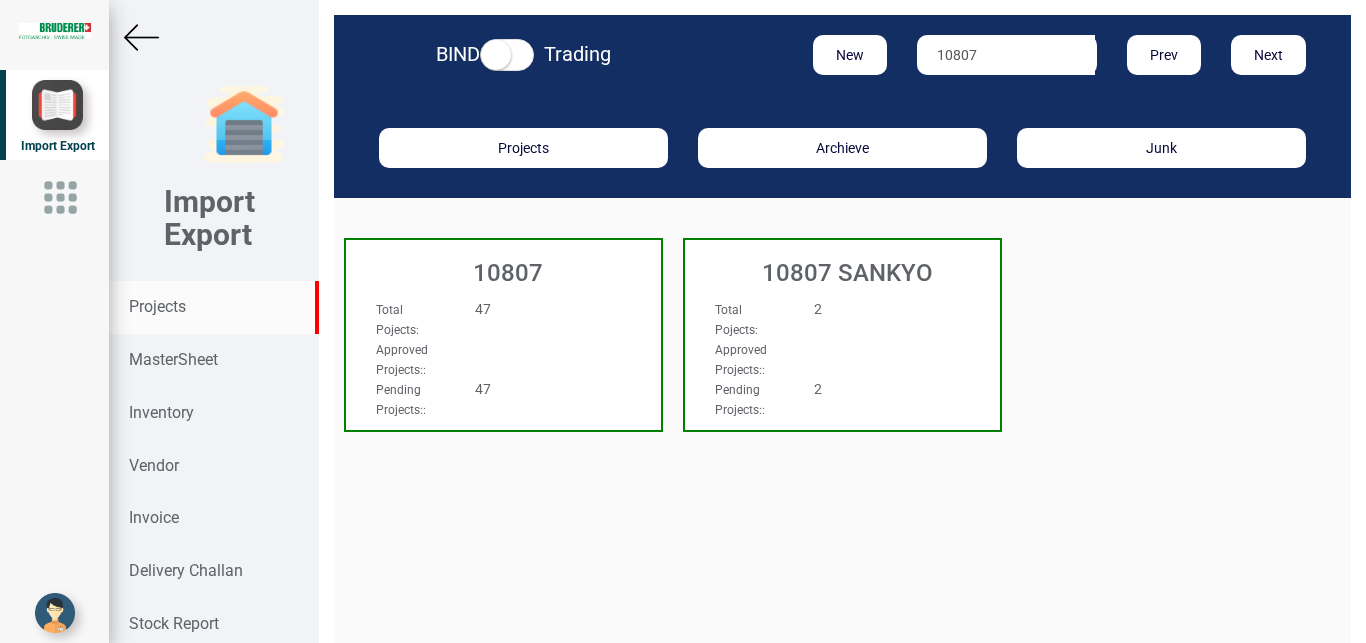 click on "Approved Projects:  :" at bounding box center [480, 359] 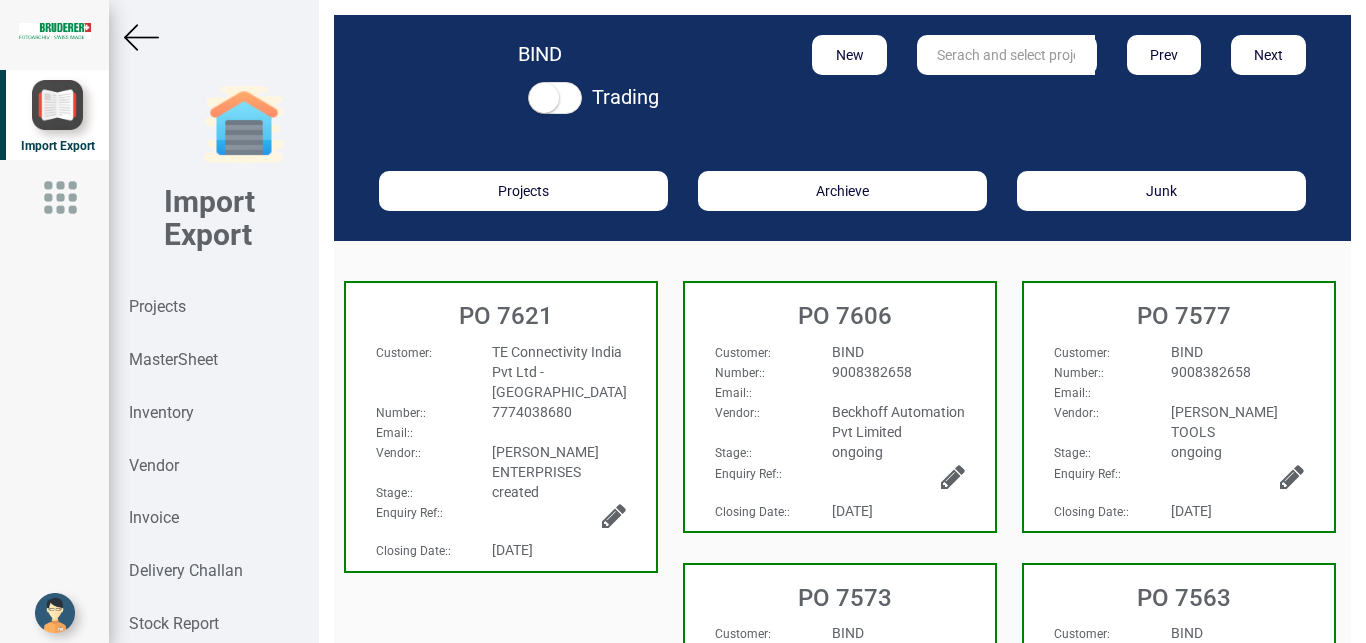 click on "PO 7621" at bounding box center [506, 316] 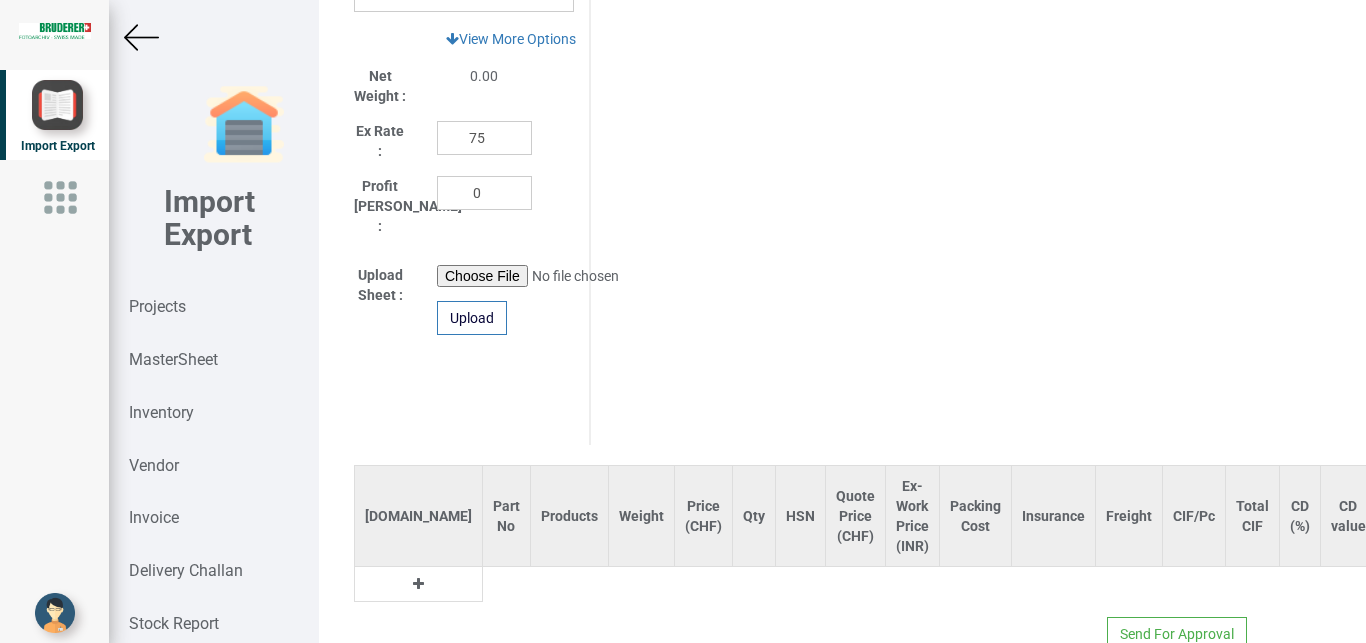 scroll, scrollTop: 1125, scrollLeft: 0, axis: vertical 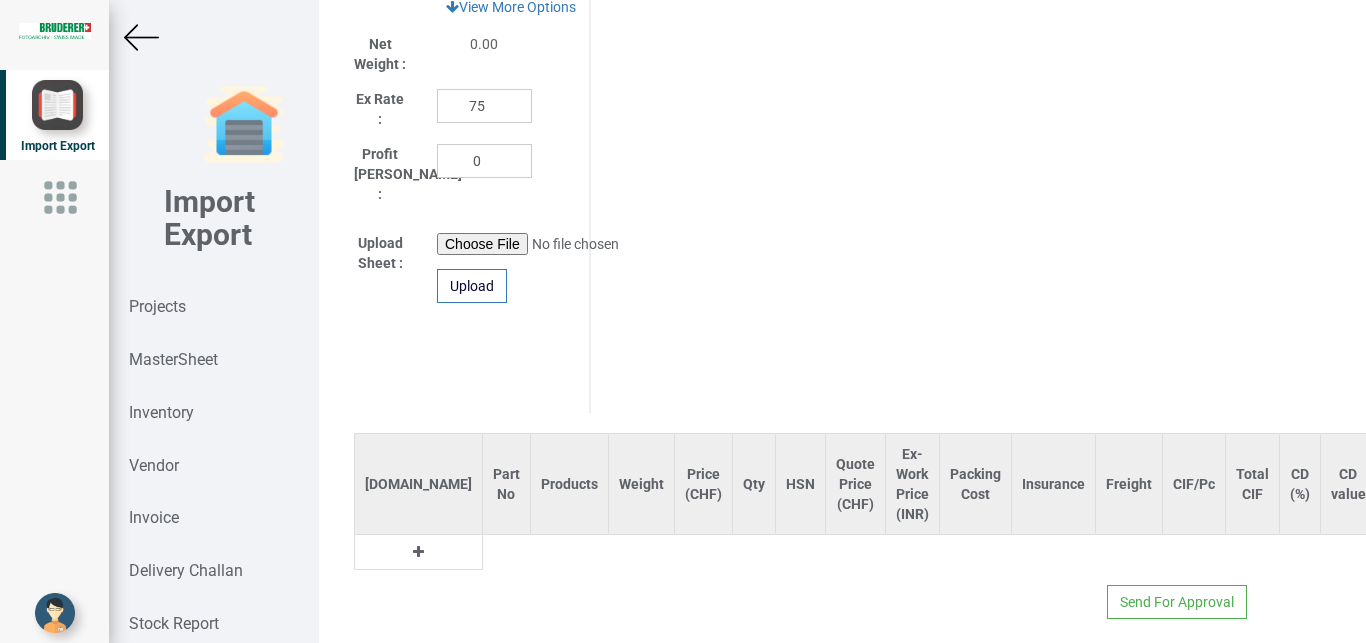 click at bounding box center [418, 552] 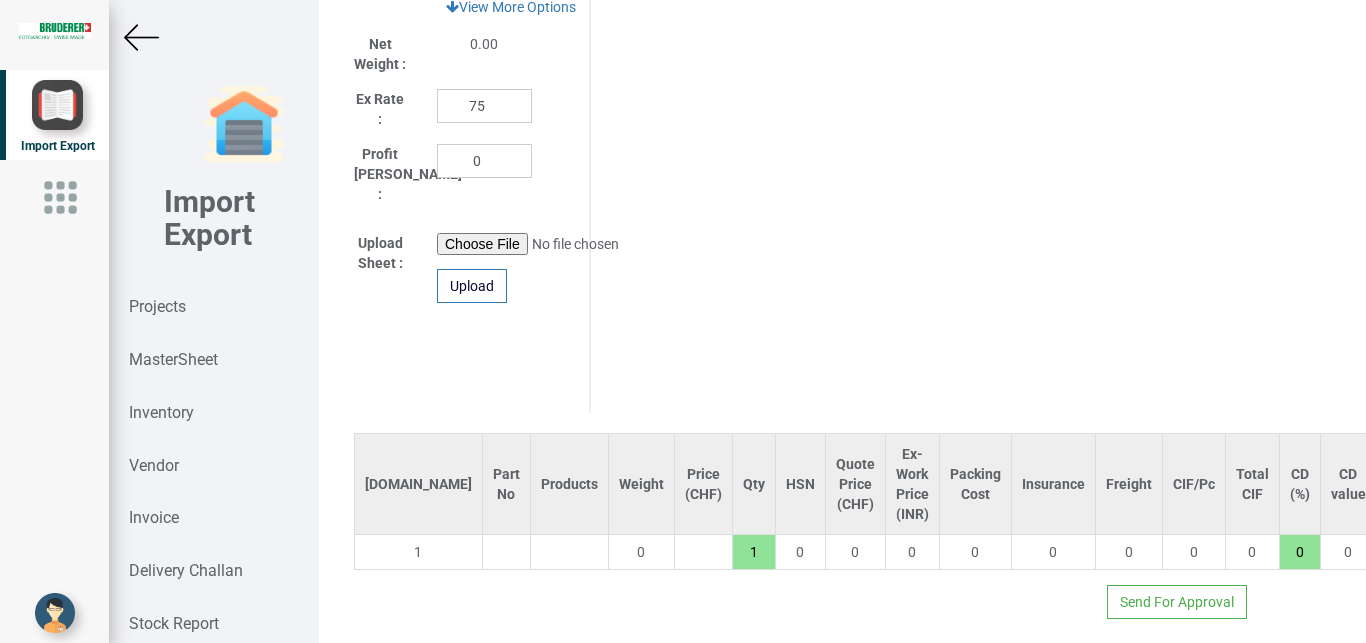 click at bounding box center [506, 552] 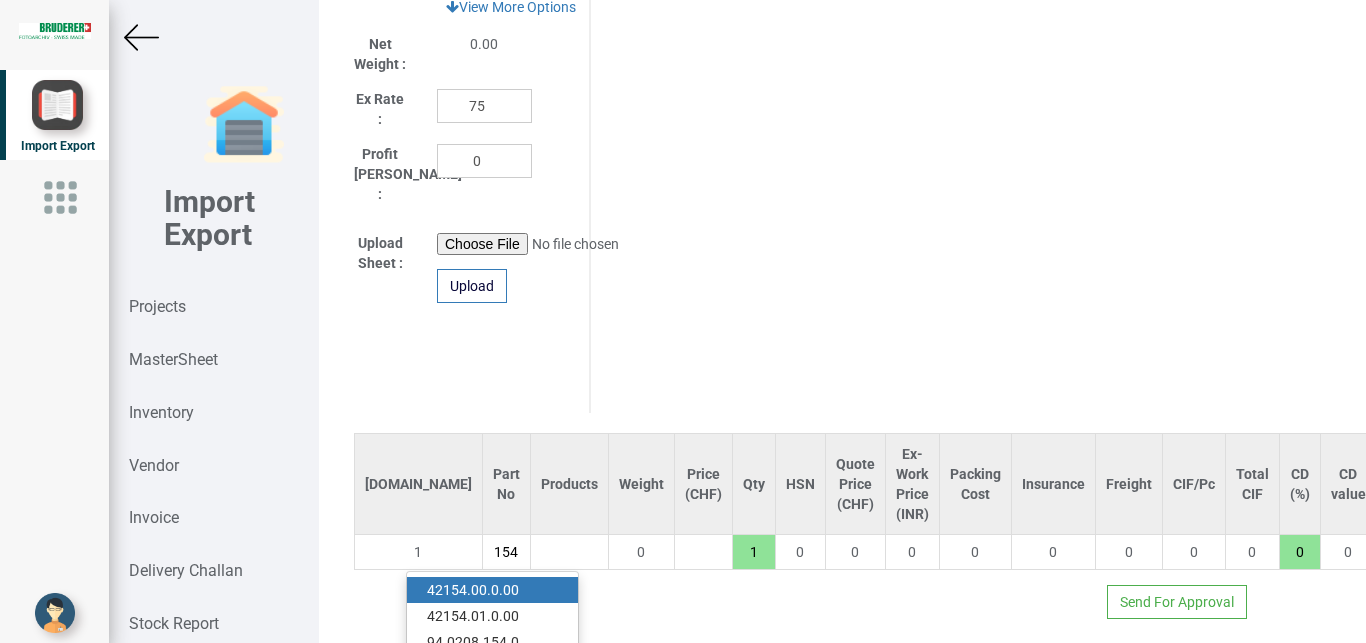 scroll, scrollTop: 0, scrollLeft: 9, axis: horizontal 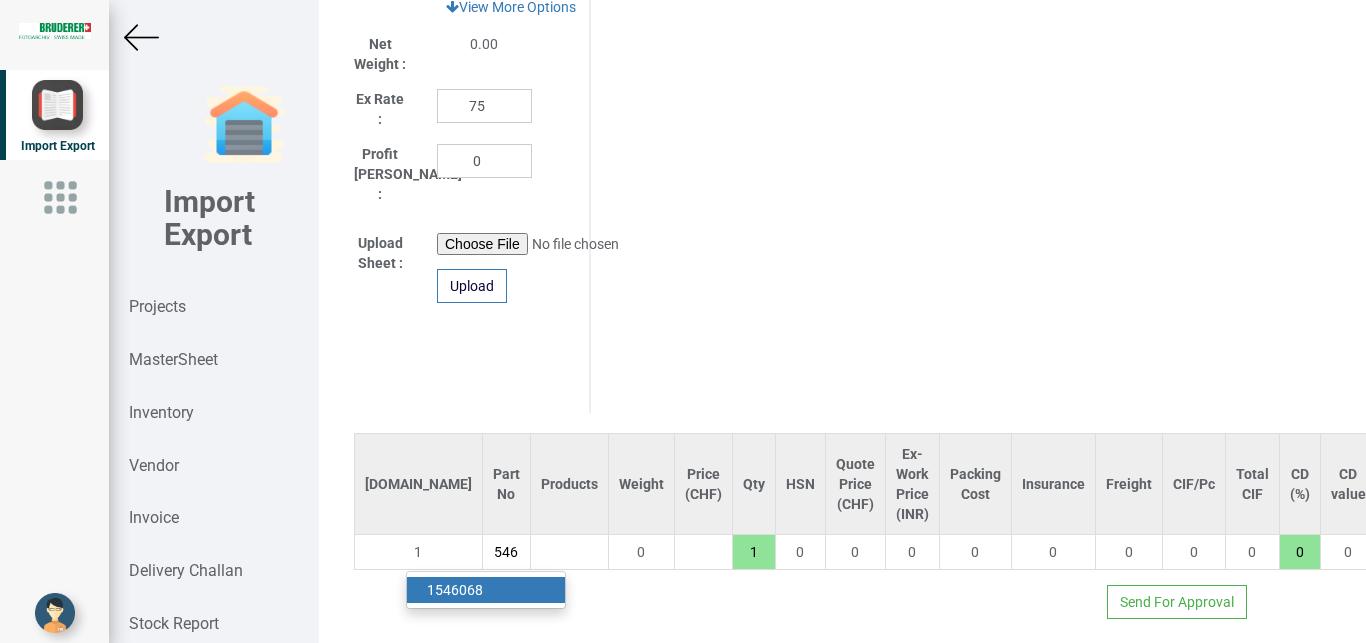 type on "1546" 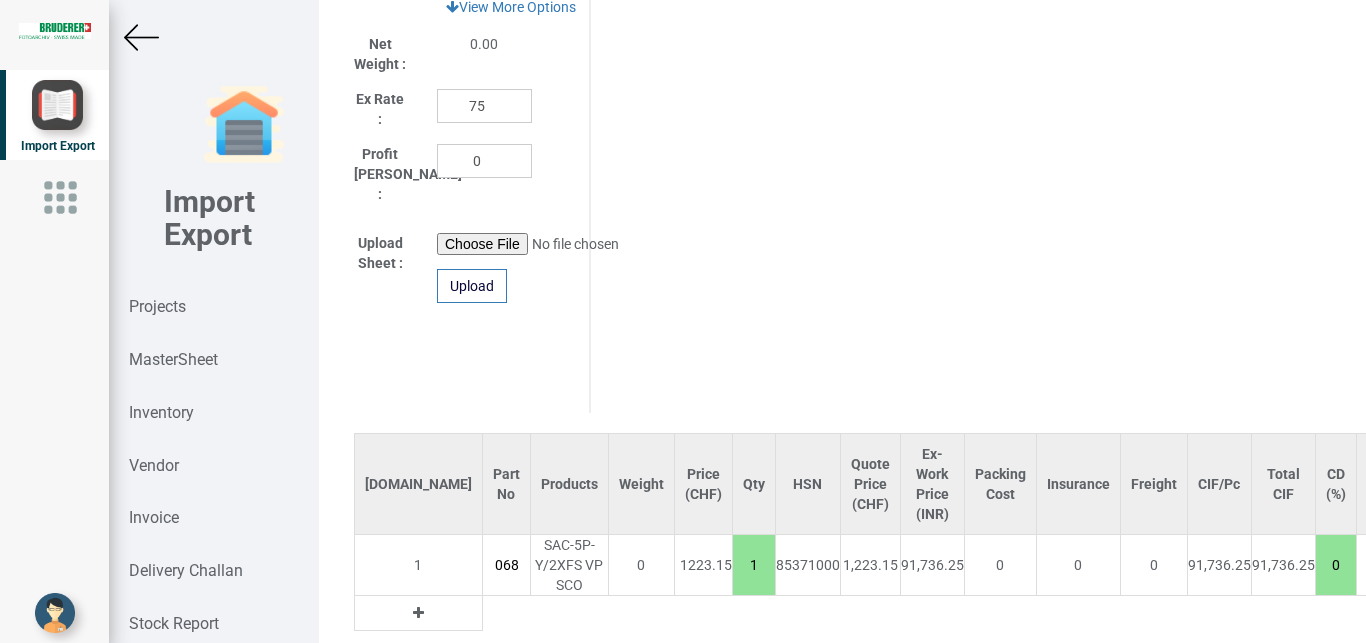 drag, startPoint x: 660, startPoint y: 548, endPoint x: 689, endPoint y: 563, distance: 32.649654 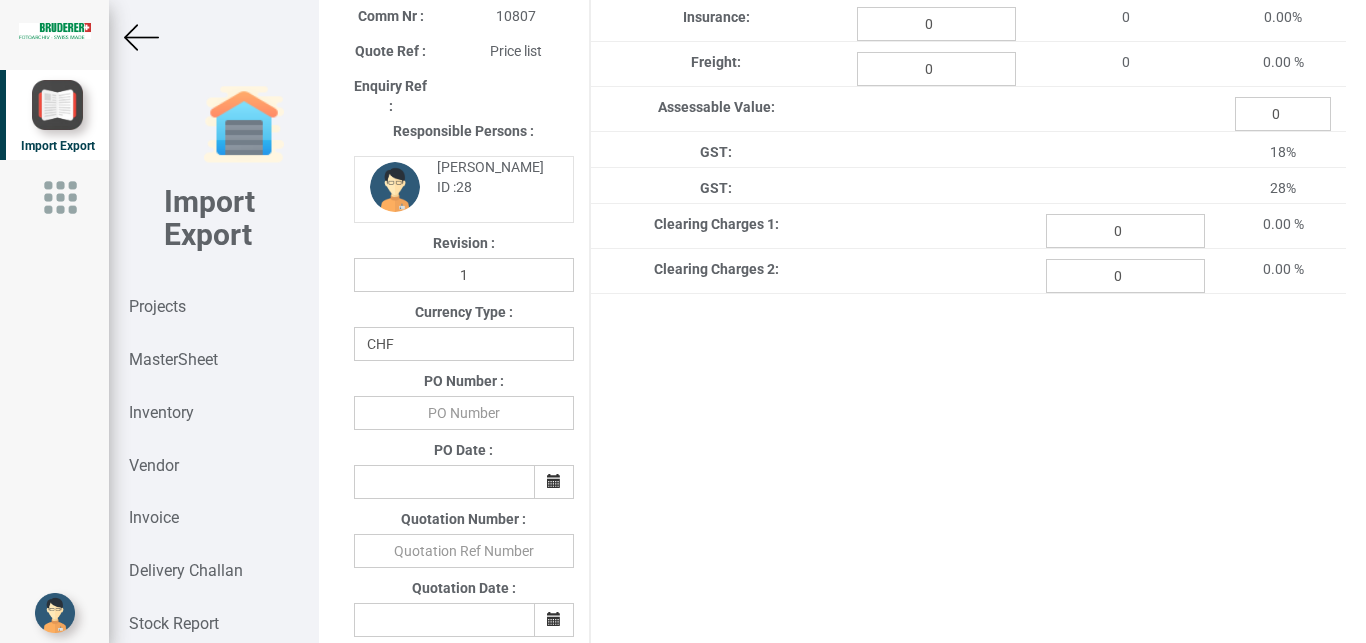 scroll, scrollTop: 318, scrollLeft: 0, axis: vertical 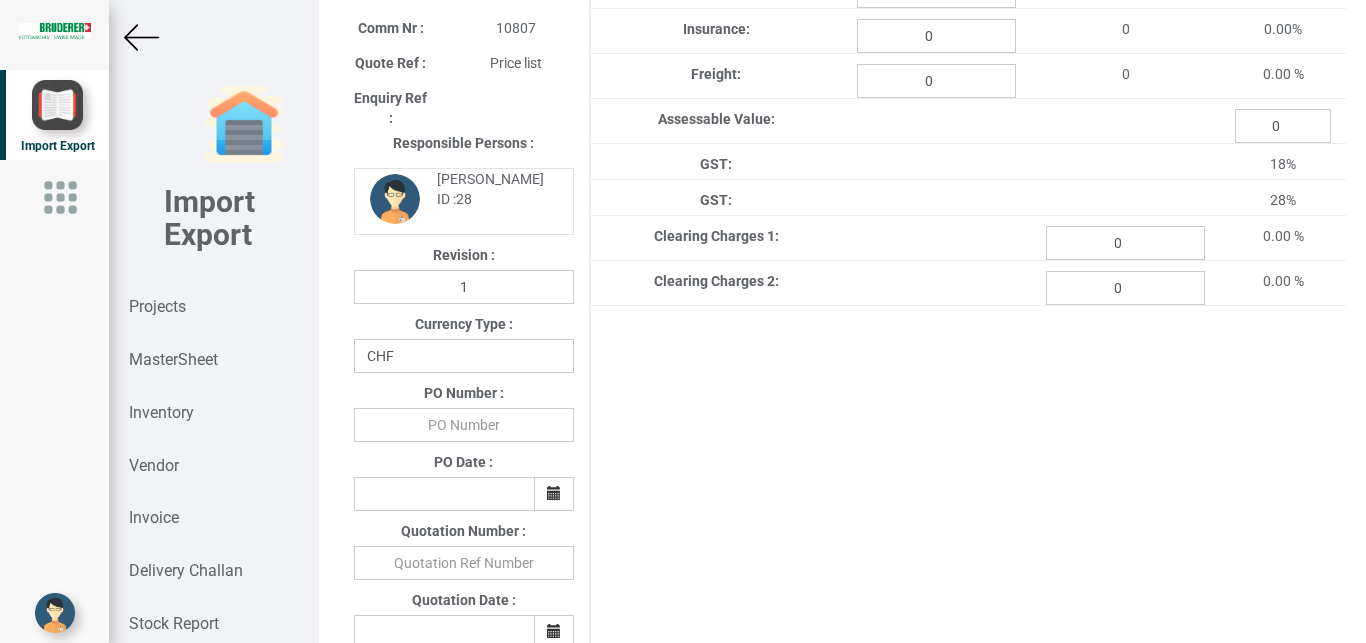type on "5" 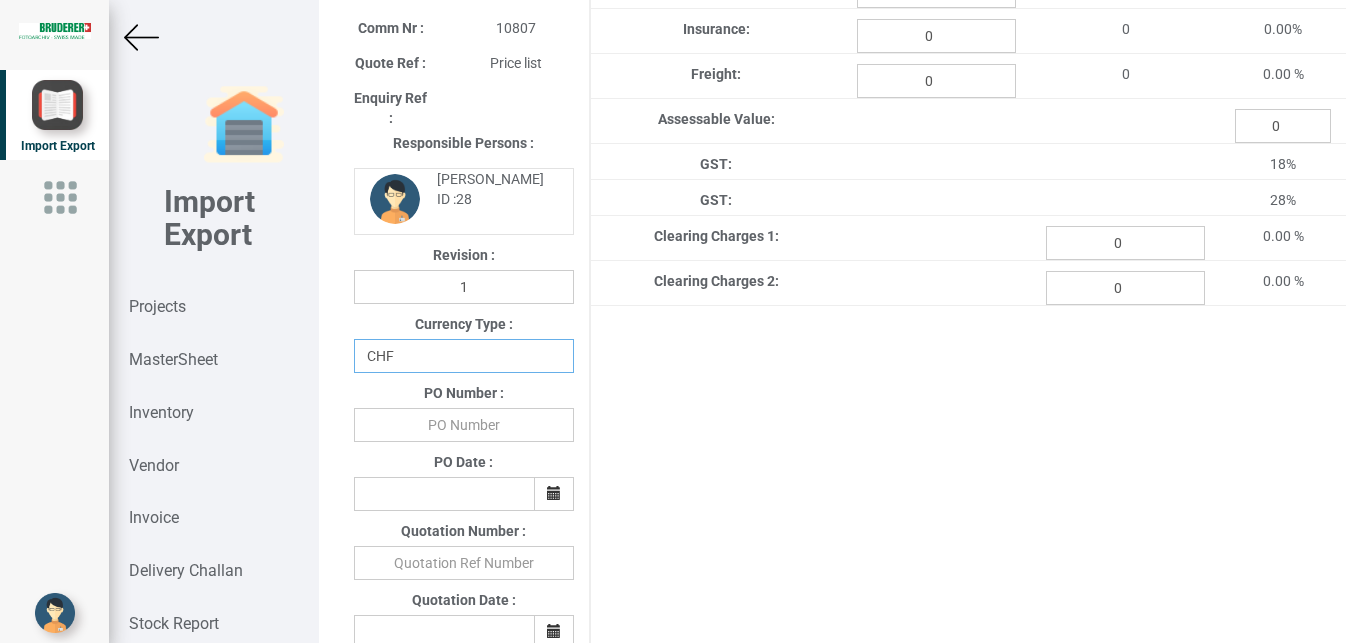 select on "INR" 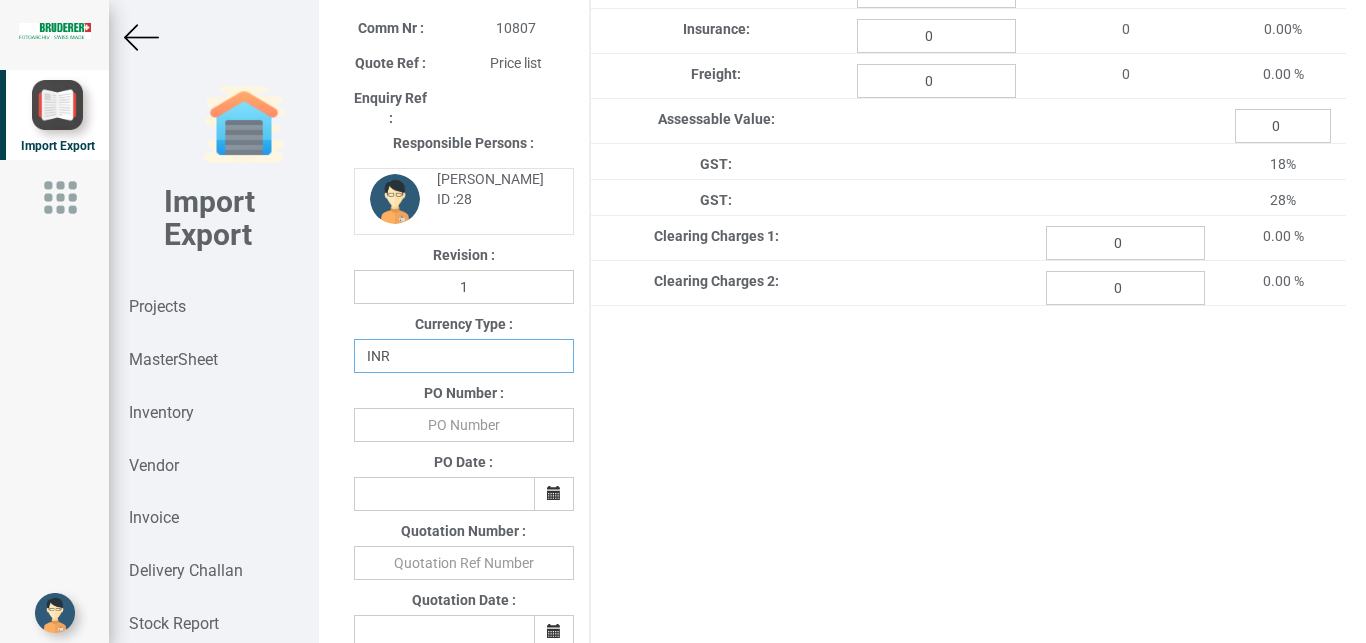 click on "INR" at bounding box center [0, 0] 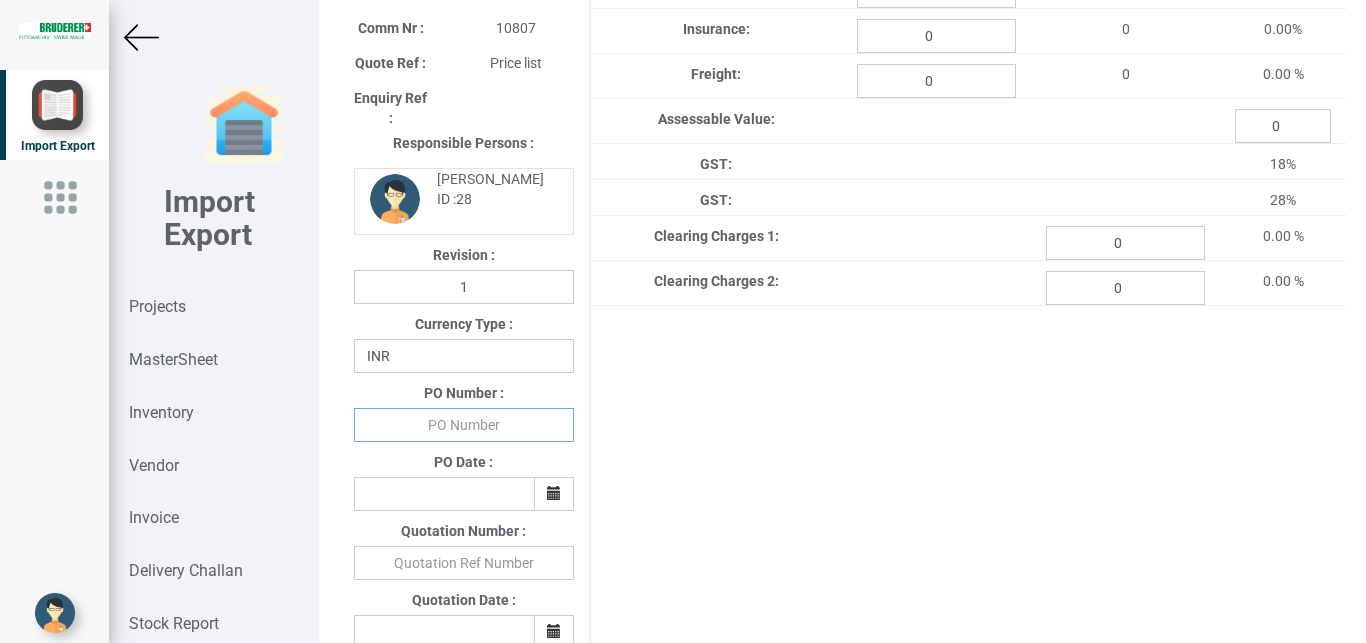 click at bounding box center [464, 425] 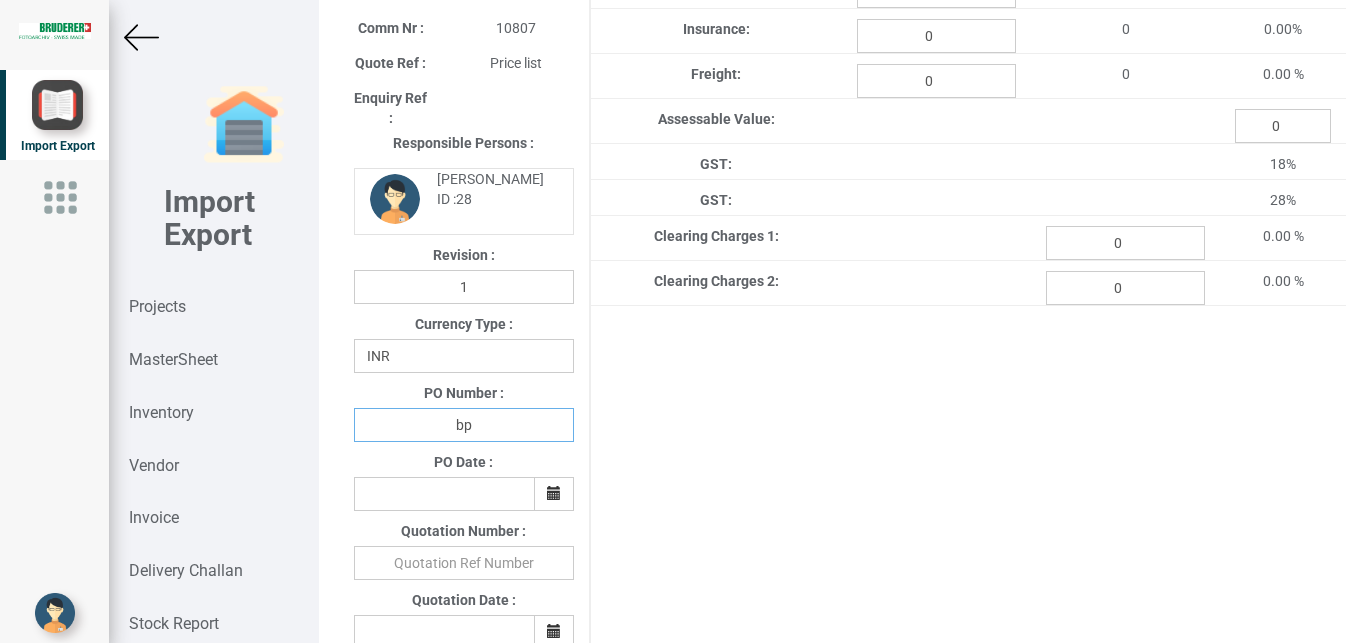 type on "b" 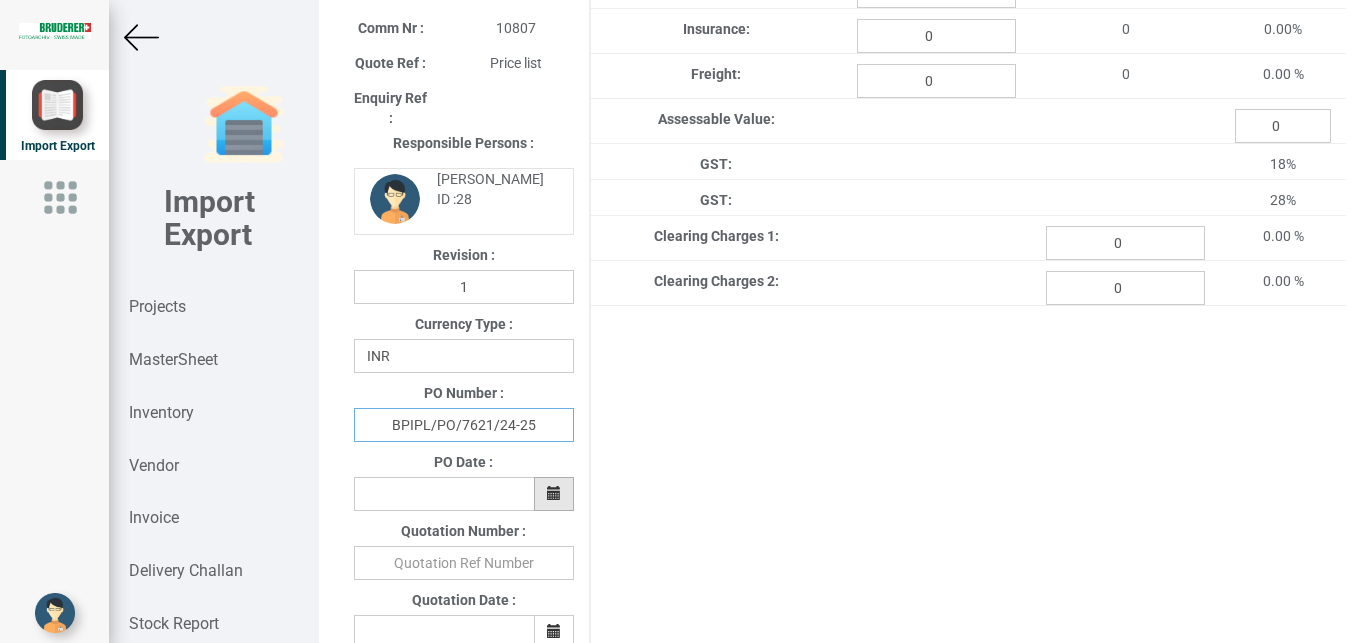 type on "BPIPL/PO/7621/24-25" 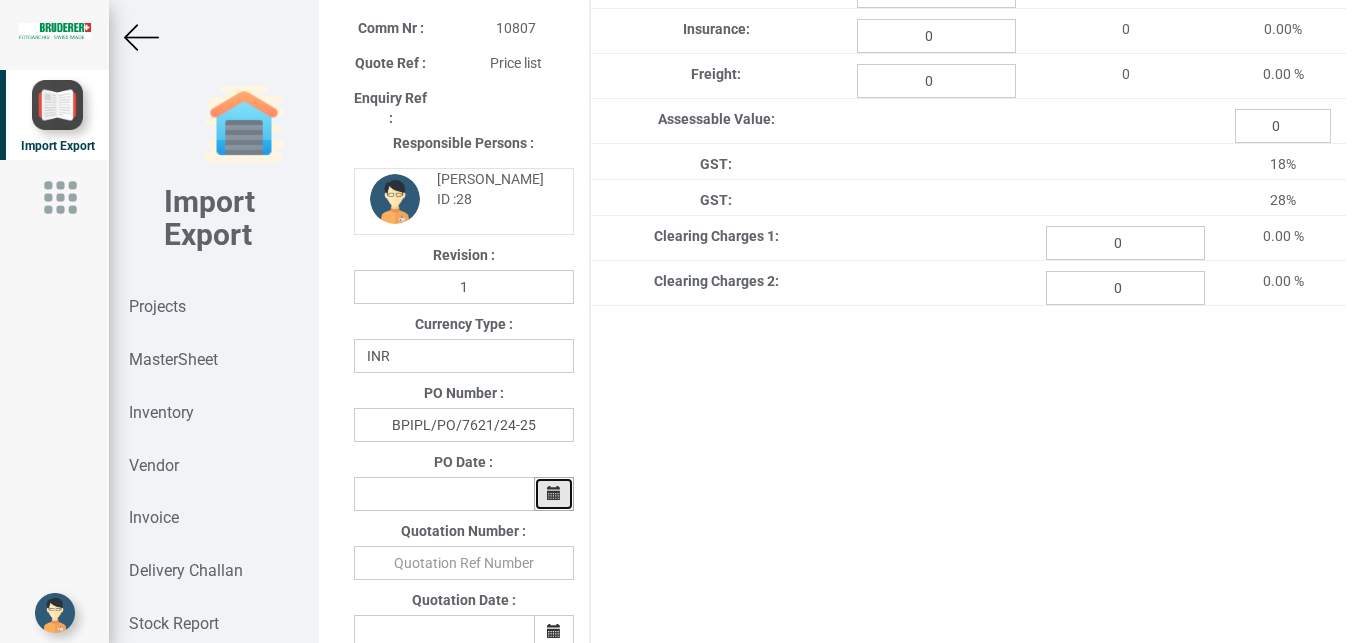 click at bounding box center (554, 493) 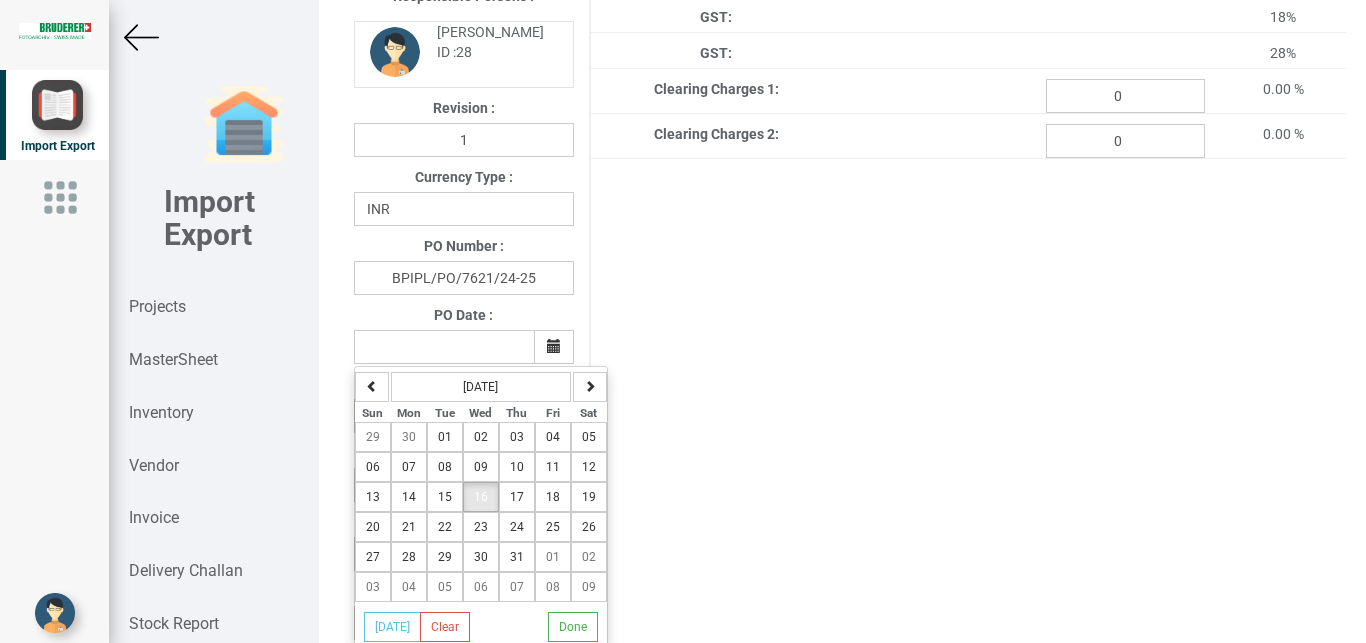 scroll, scrollTop: 536, scrollLeft: 0, axis: vertical 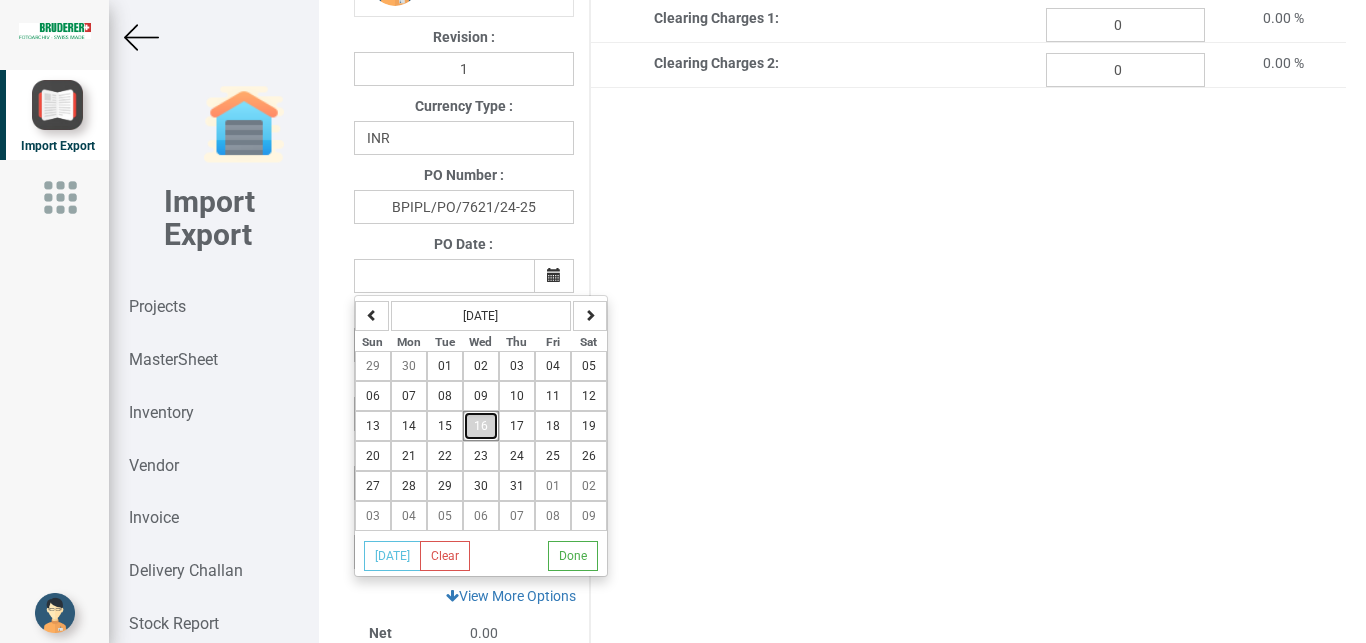 click on "16" at bounding box center (481, 426) 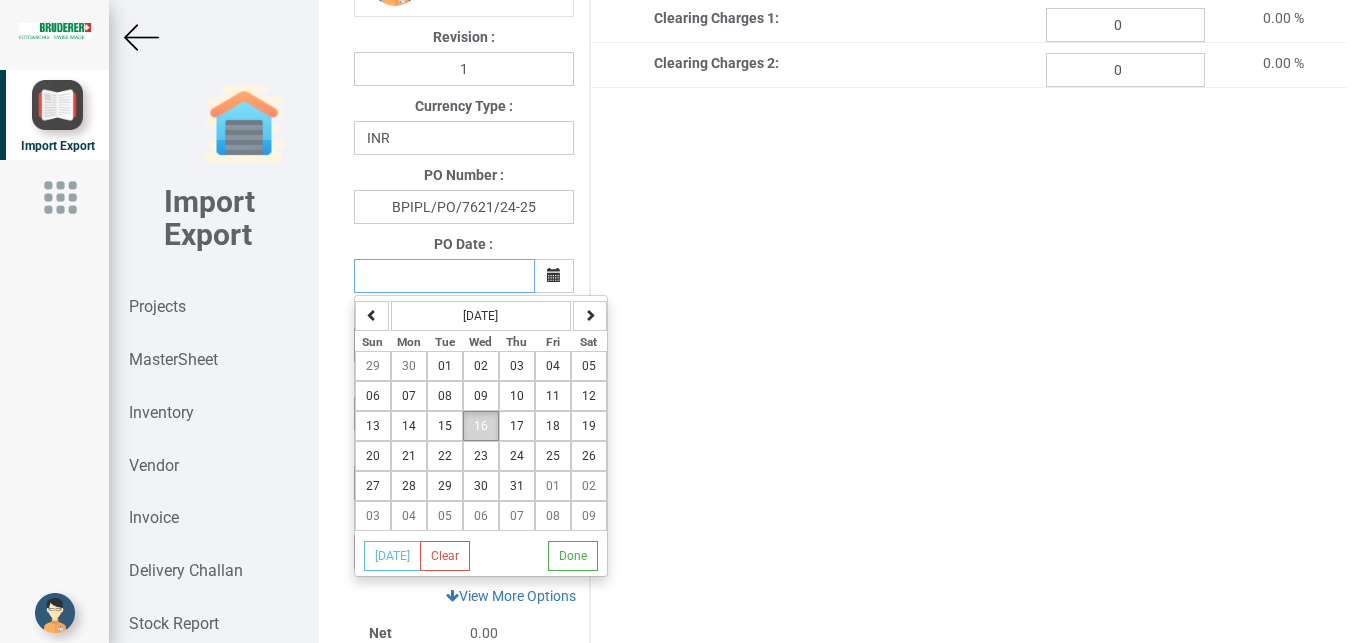 type on "[DATE]" 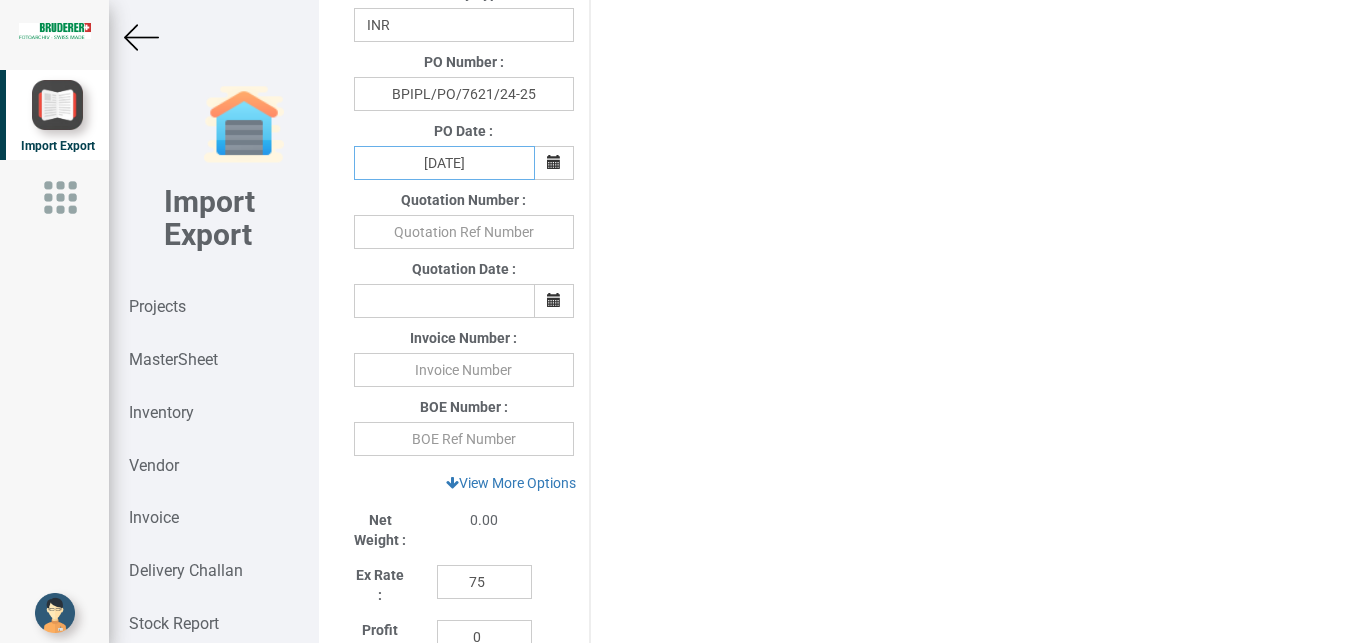 scroll, scrollTop: 665, scrollLeft: 0, axis: vertical 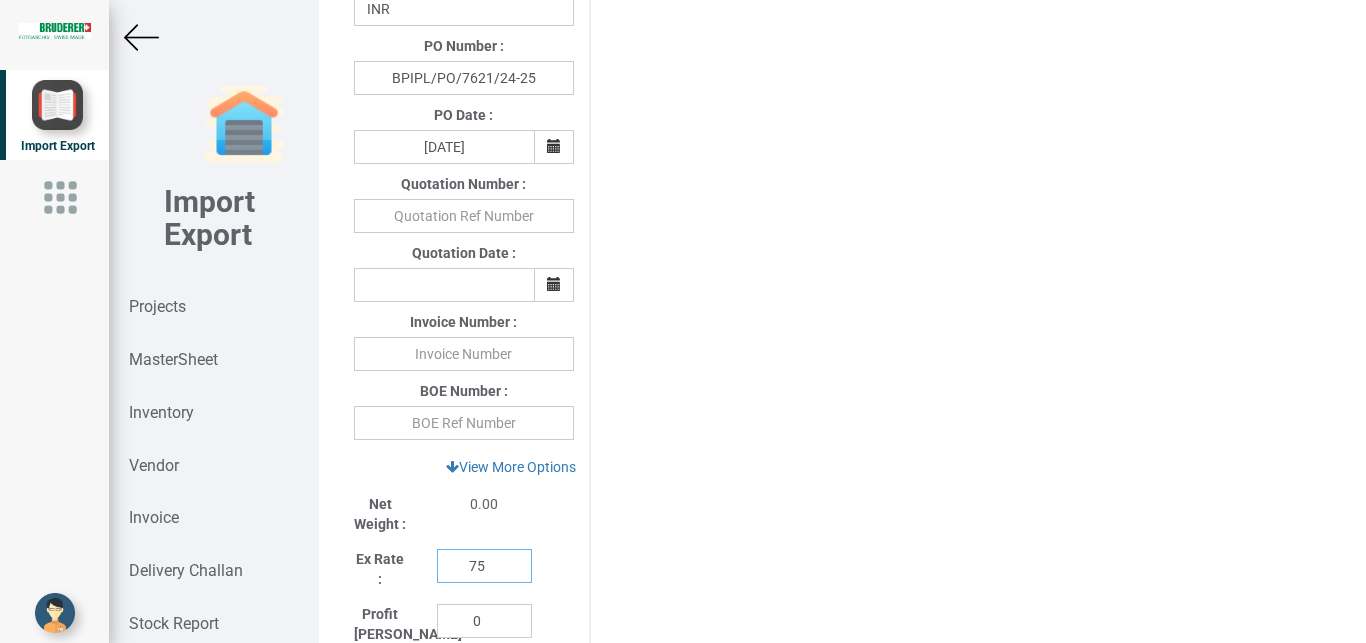 drag, startPoint x: 484, startPoint y: 572, endPoint x: 355, endPoint y: 572, distance: 129 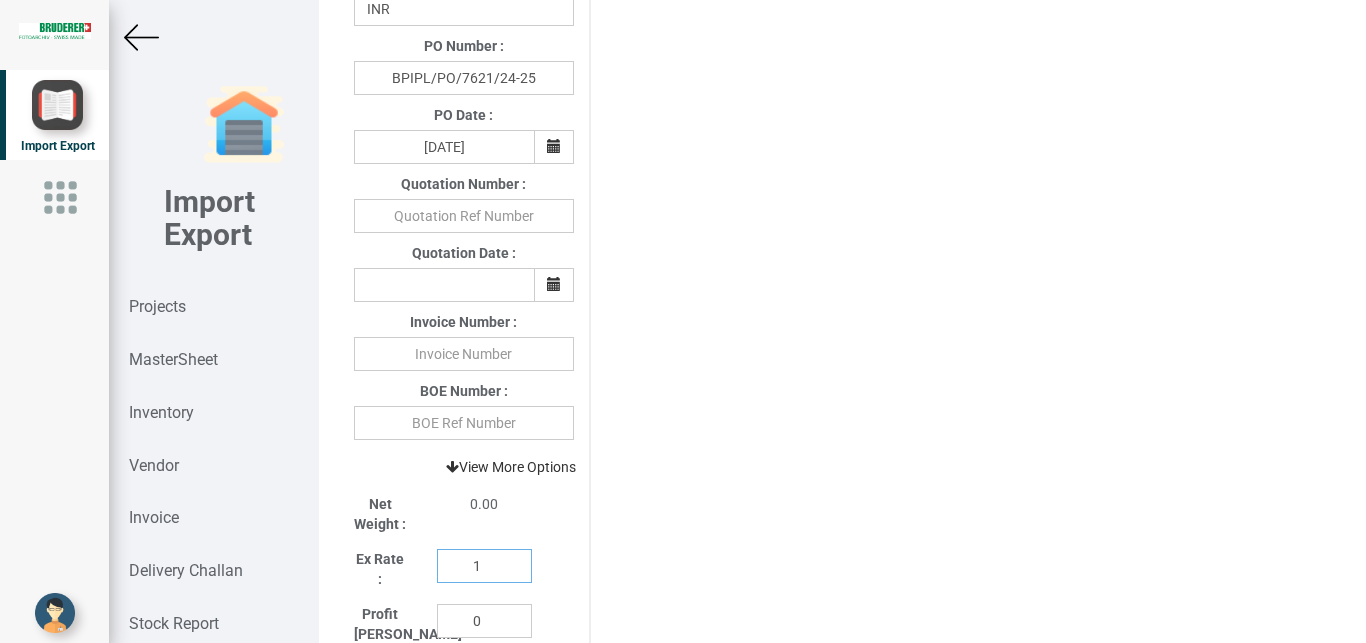 type on "1" 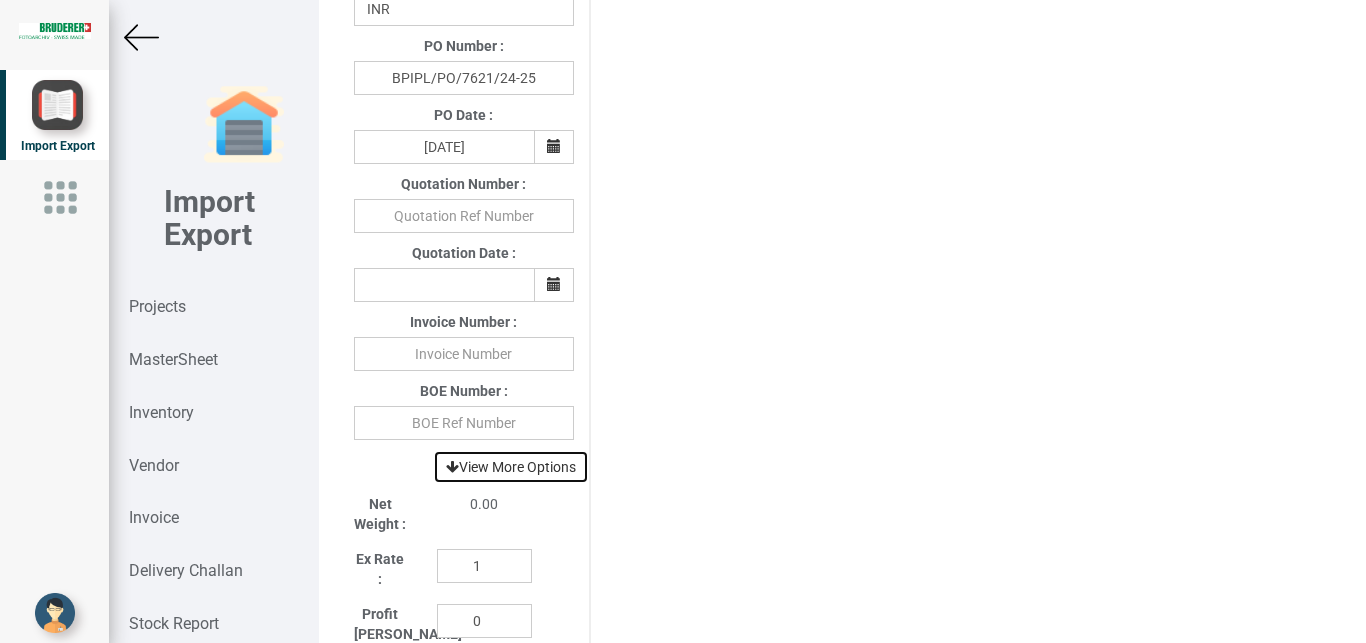 click on "View More Options" at bounding box center [511, 467] 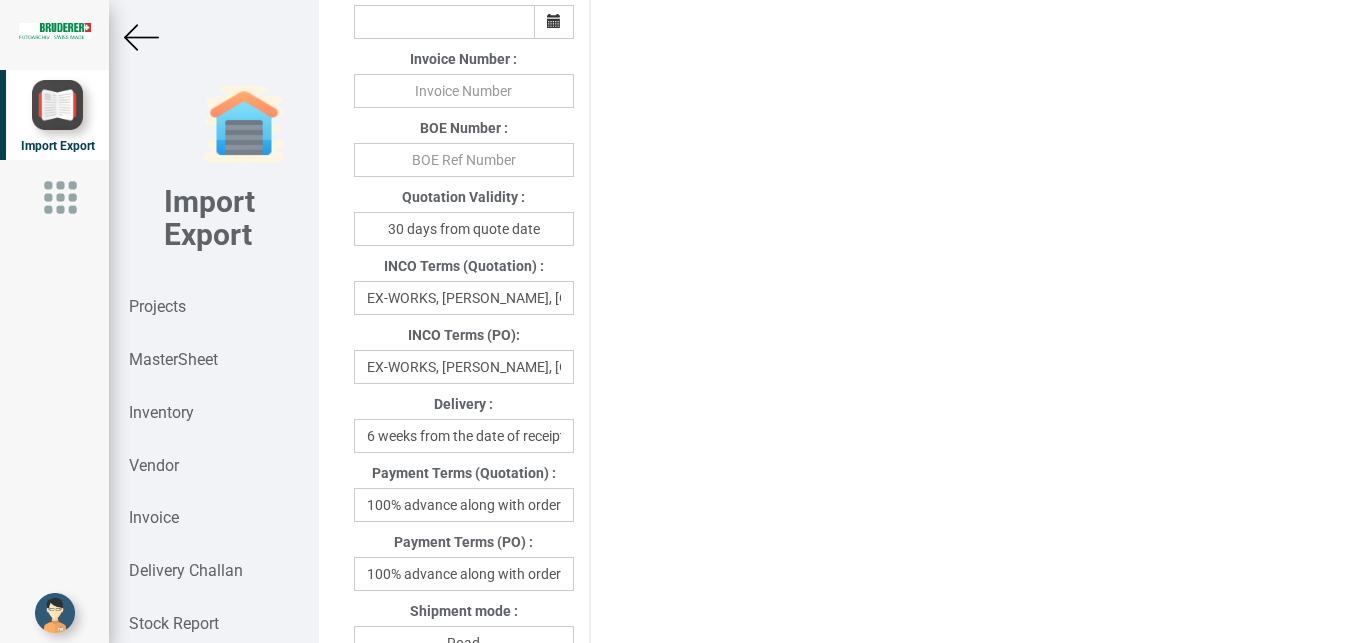 scroll, scrollTop: 932, scrollLeft: 0, axis: vertical 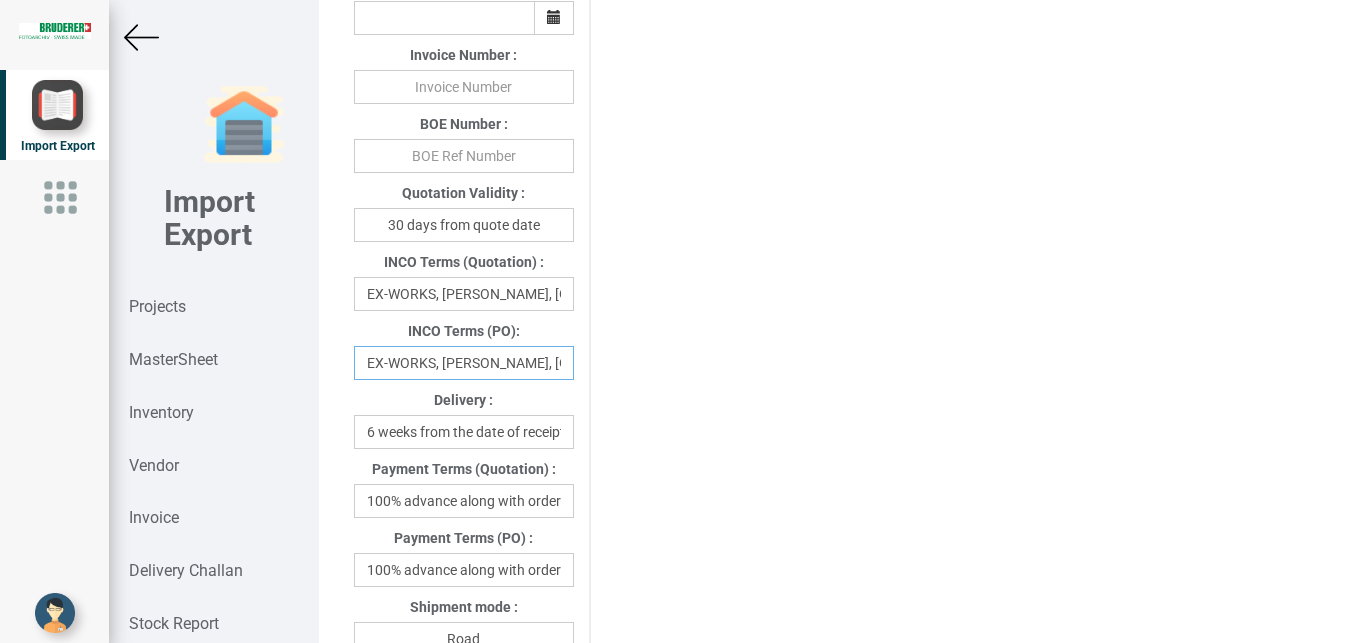 drag, startPoint x: 364, startPoint y: 365, endPoint x: 581, endPoint y: 368, distance: 217.02074 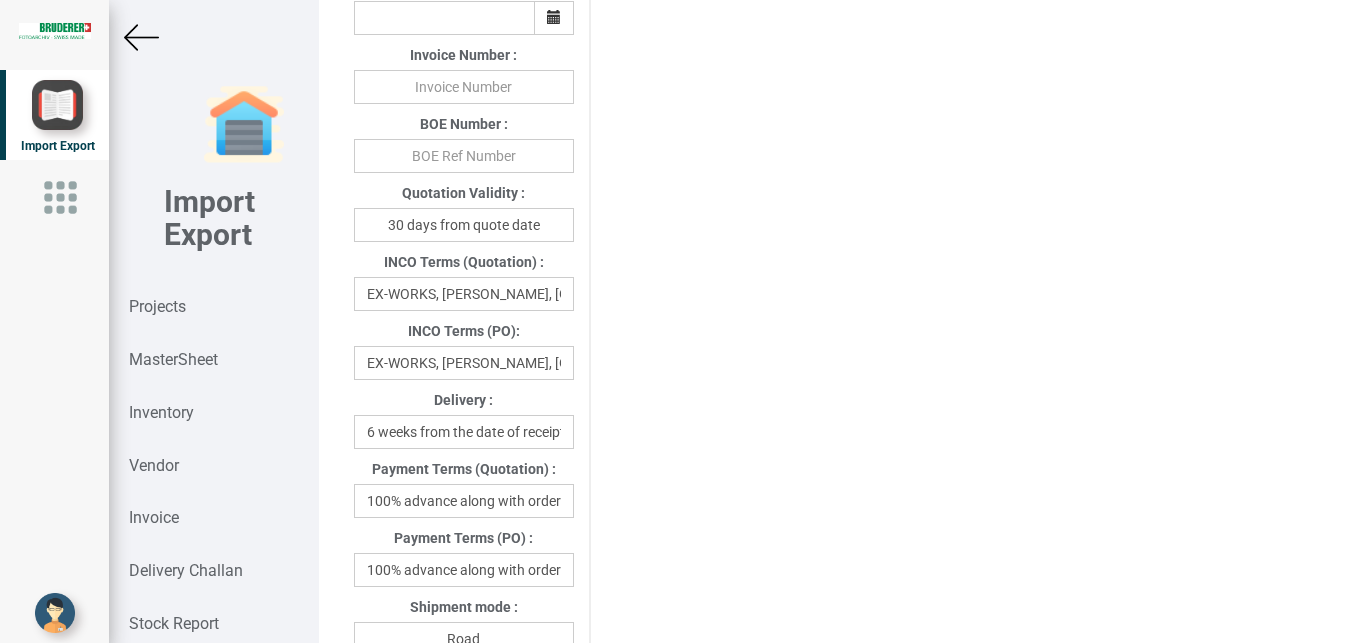 click on "Project Title :
PO 7621
Customer Name :
TE Connectivity India Pvt Ltd - [GEOGRAPHIC_DATA]
Closing Date :
[DATE]
Machine Model :
BSTA 25UL
Comm Nr :
10807
Quote Ref :
28" at bounding box center [842, 375] 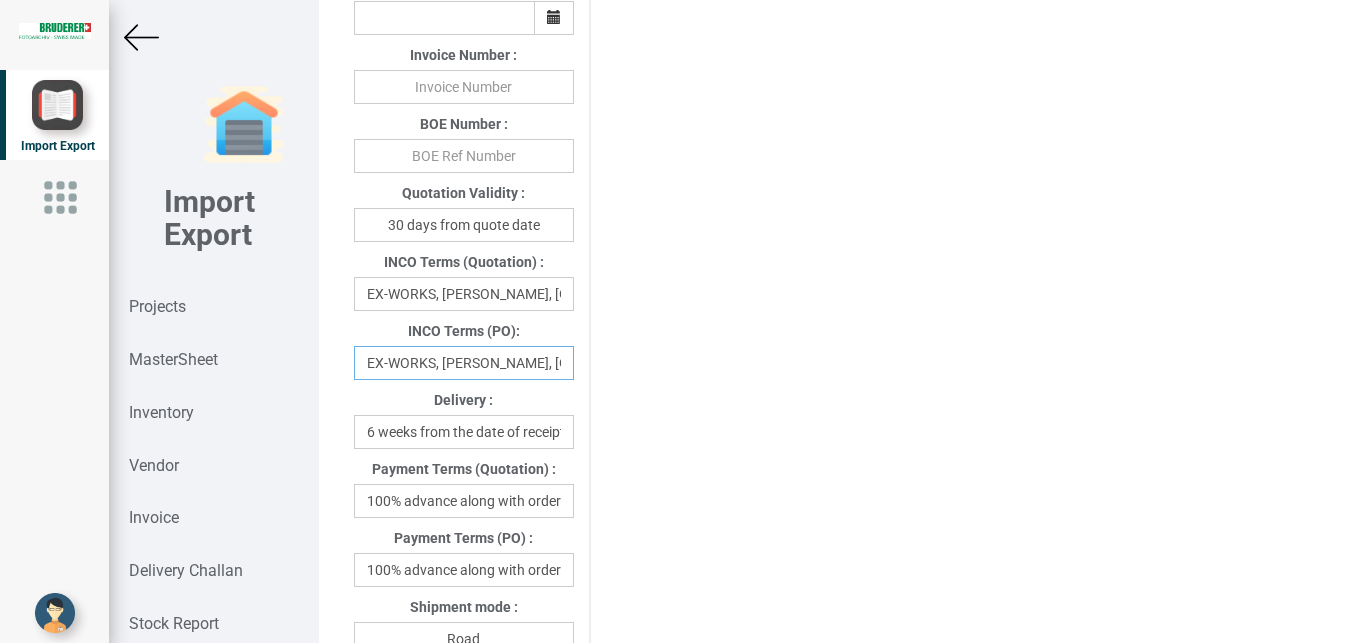 click on "EX-WORKS, [PERSON_NAME], [GEOGRAPHIC_DATA]" at bounding box center [464, 363] 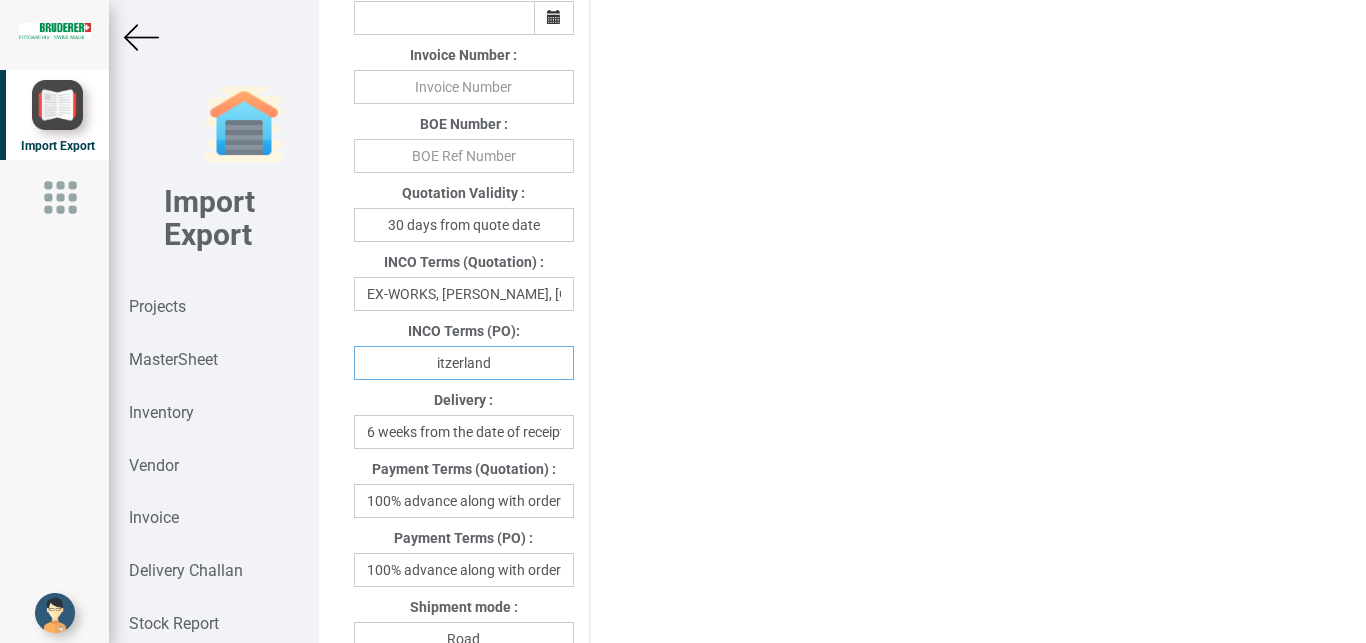 drag, startPoint x: 489, startPoint y: 364, endPoint x: 344, endPoint y: 365, distance: 145.00345 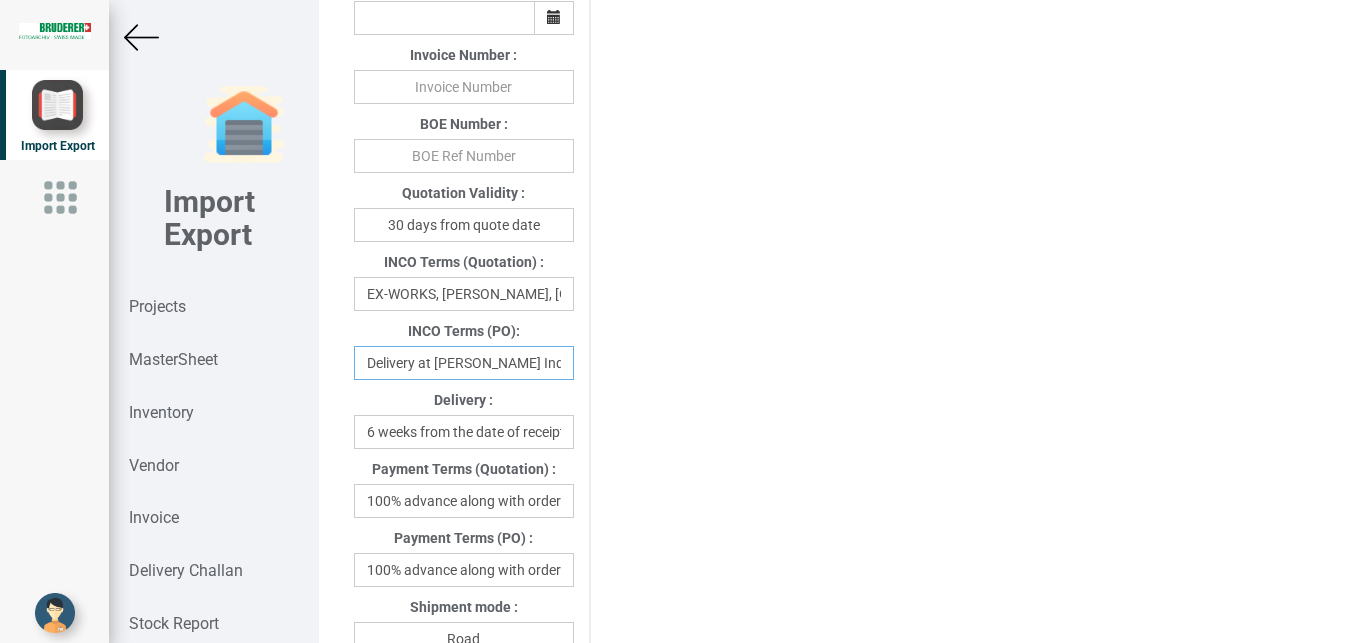 scroll, scrollTop: 1067, scrollLeft: 0, axis: vertical 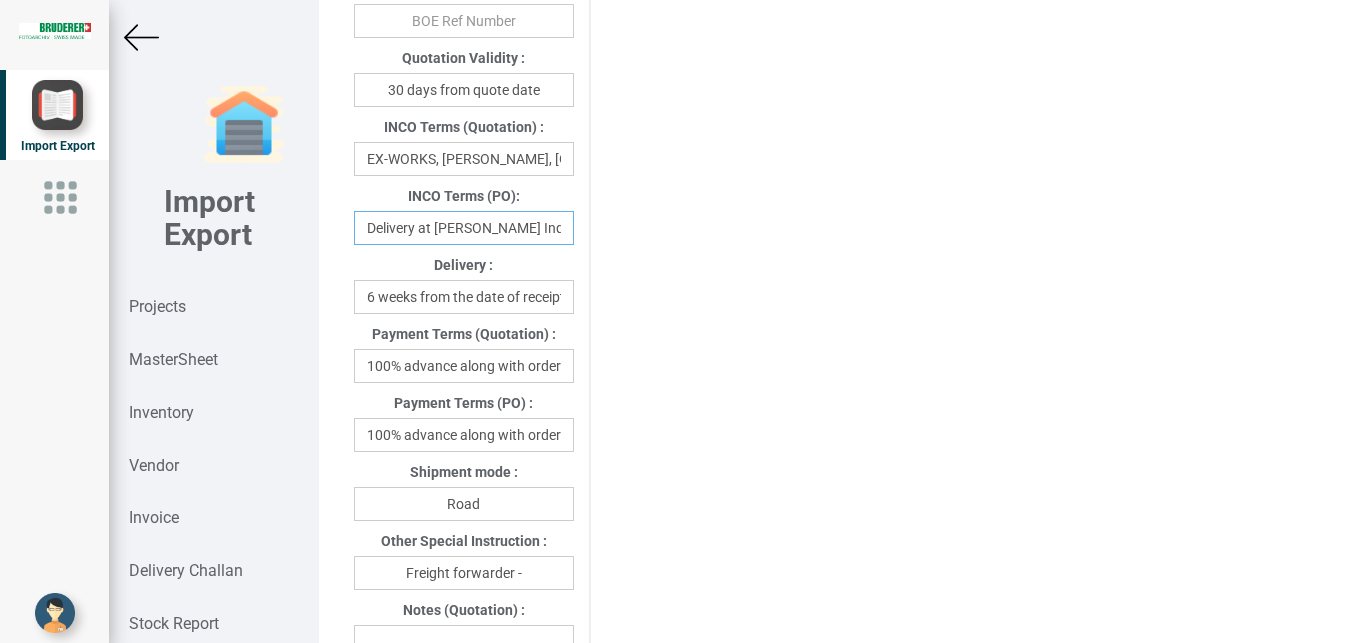 type on "Delivery at [PERSON_NAME] India" 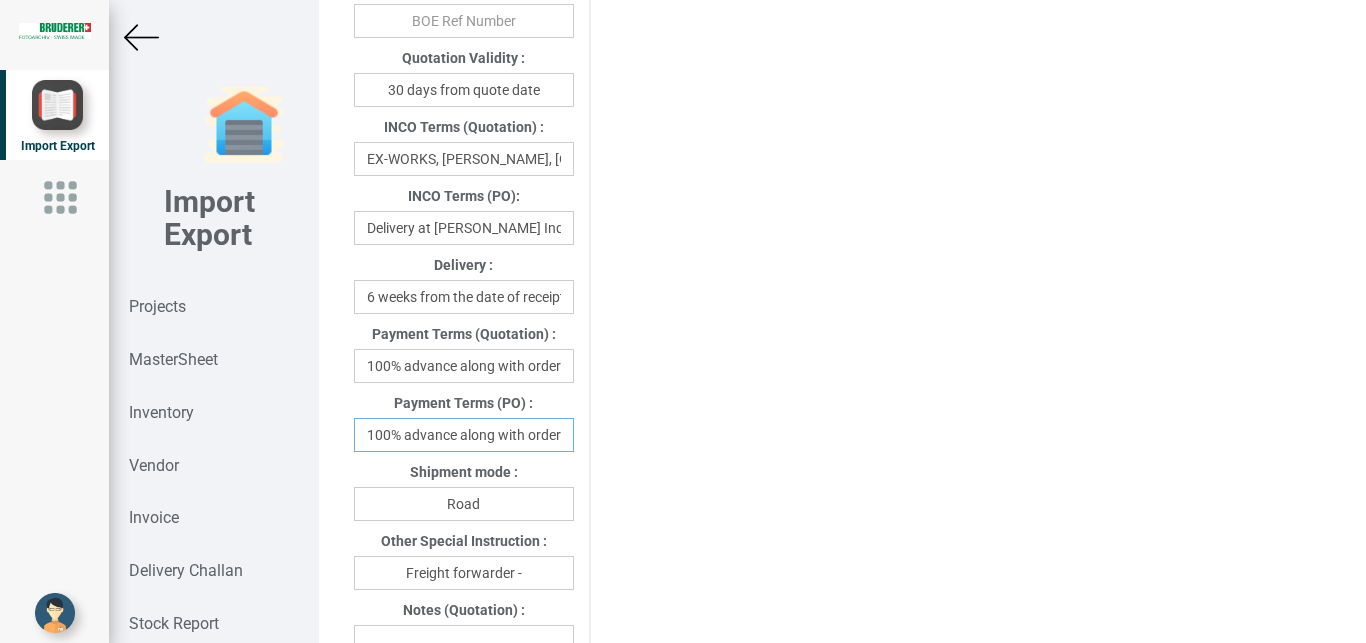 drag, startPoint x: 360, startPoint y: 440, endPoint x: 585, endPoint y: 441, distance: 225.00223 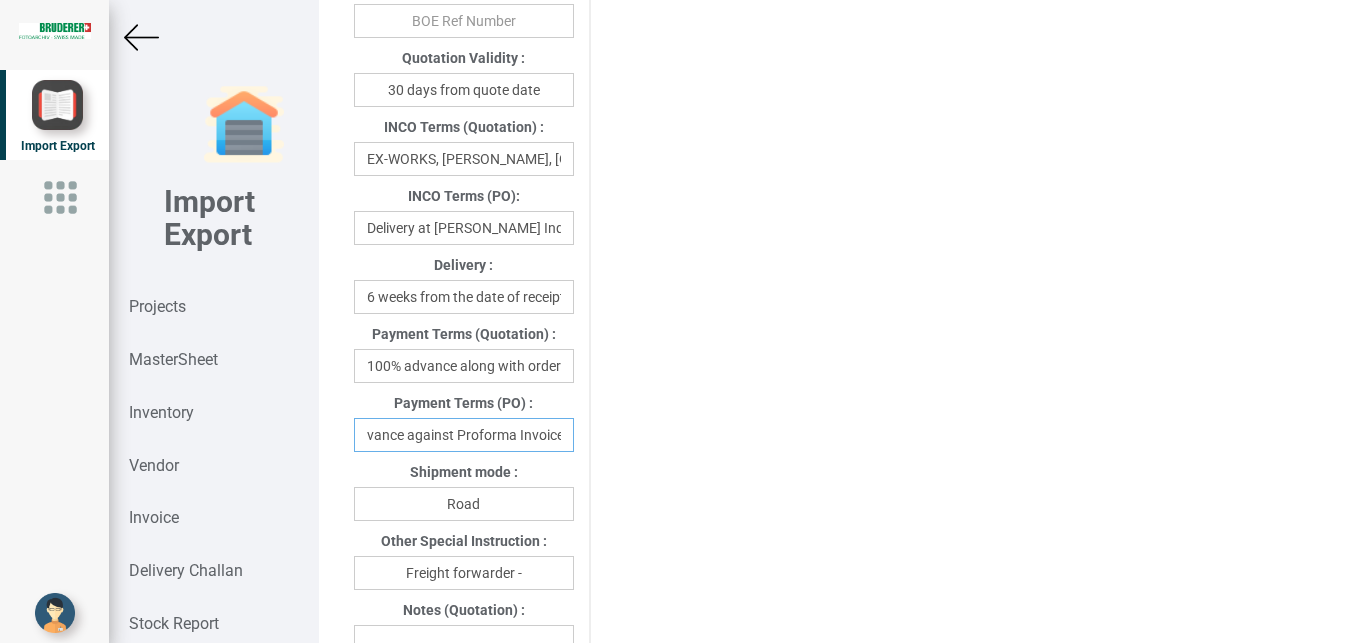 scroll, scrollTop: 0, scrollLeft: 60, axis: horizontal 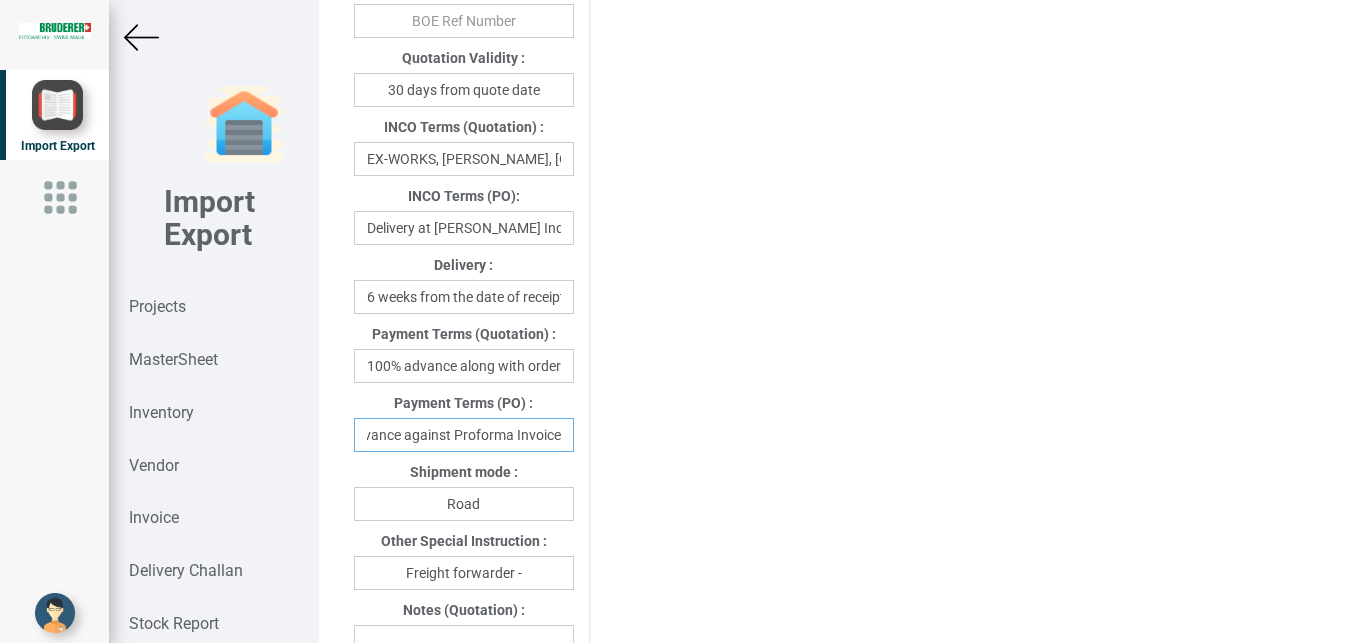 type on "100% advance against Proforma Invoice" 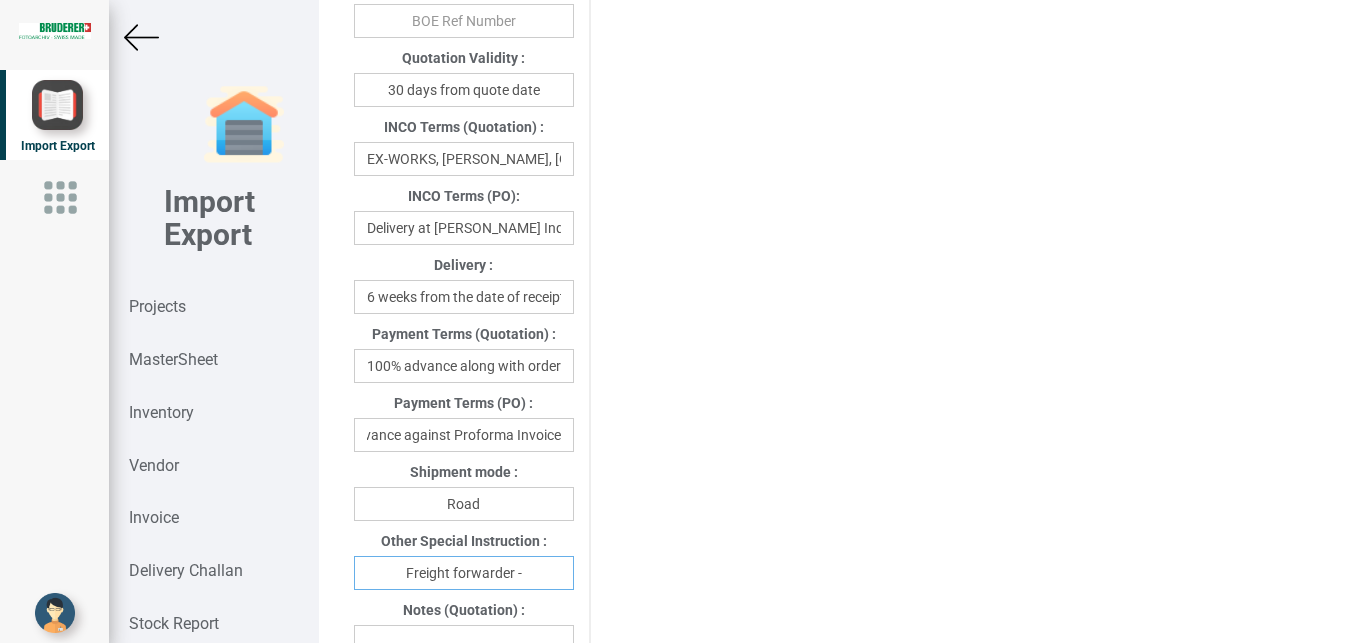 drag, startPoint x: 518, startPoint y: 576, endPoint x: 539, endPoint y: 576, distance: 21 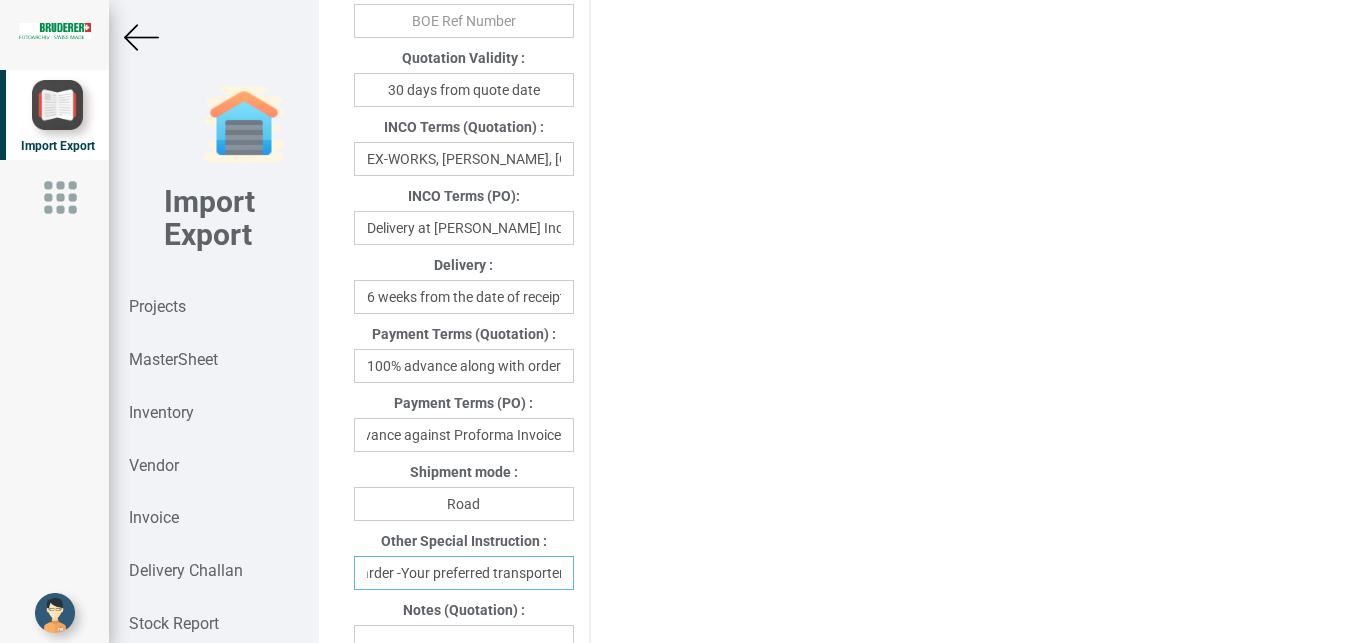 scroll, scrollTop: 0, scrollLeft: 87, axis: horizontal 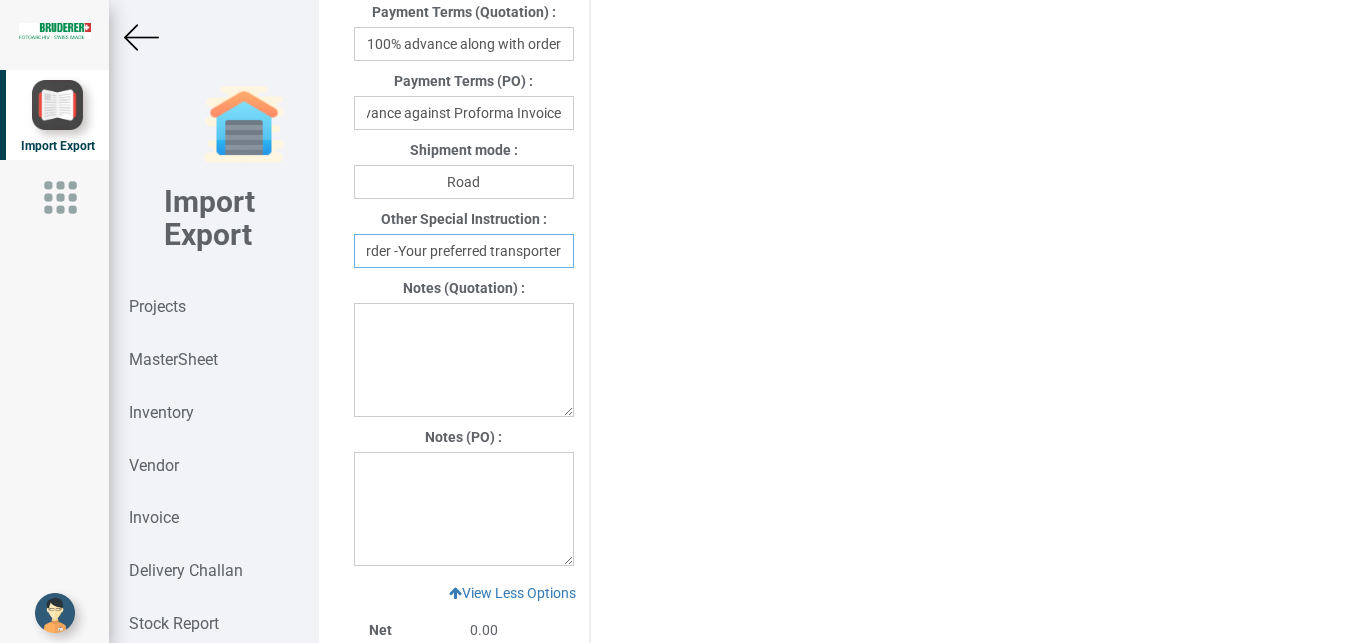 type on "Freight forwarder -Your preferred transporter" 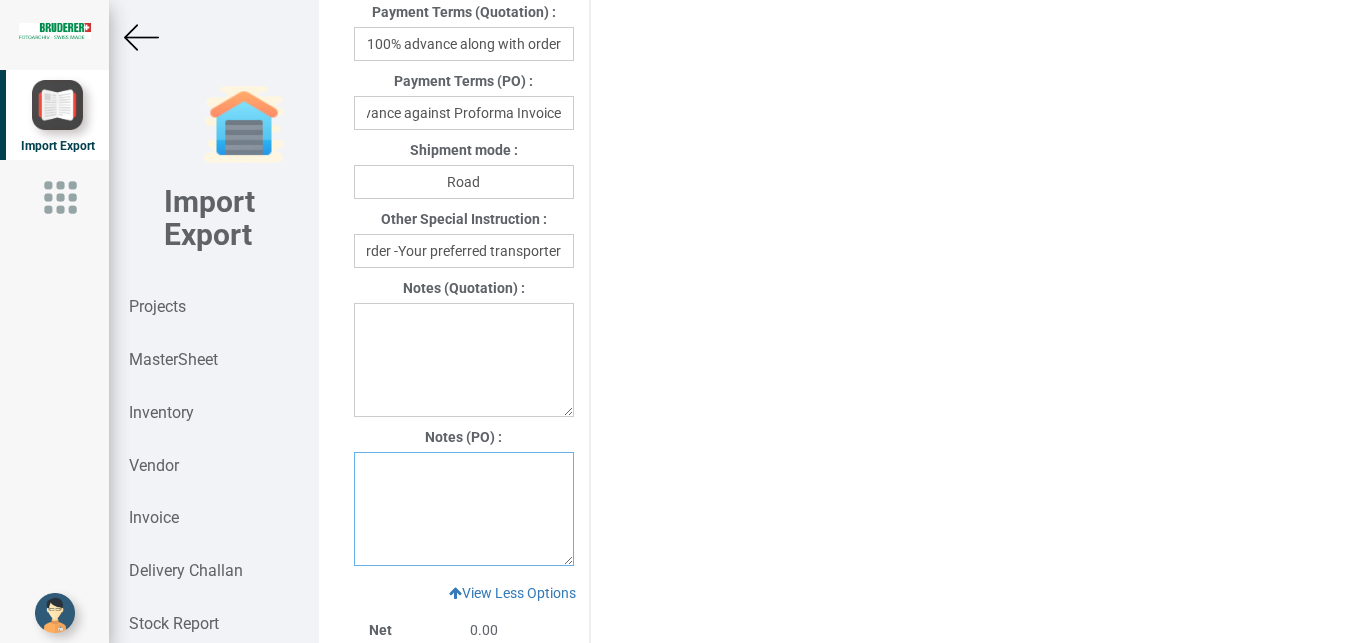 drag, startPoint x: 375, startPoint y: 469, endPoint x: 455, endPoint y: 477, distance: 80.399 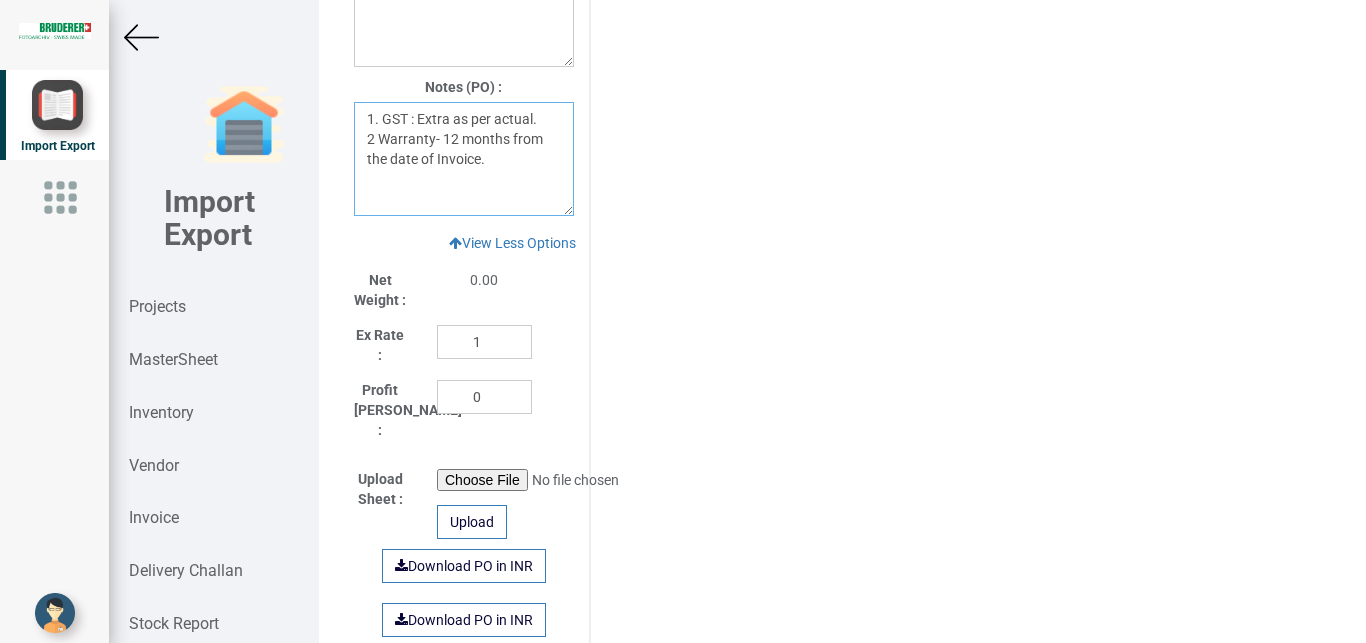 scroll, scrollTop: 1753, scrollLeft: 0, axis: vertical 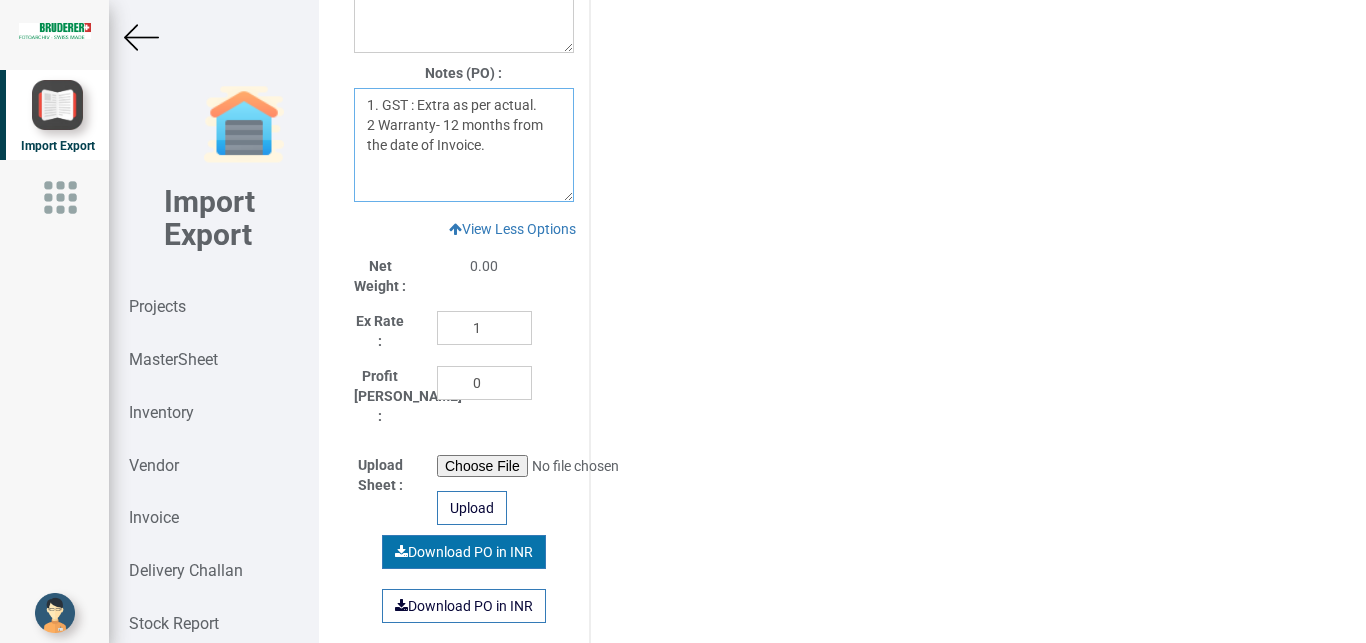 type on "1. GST : Extra as per actual.
2 Warranty- 12 months from the date of Invoice." 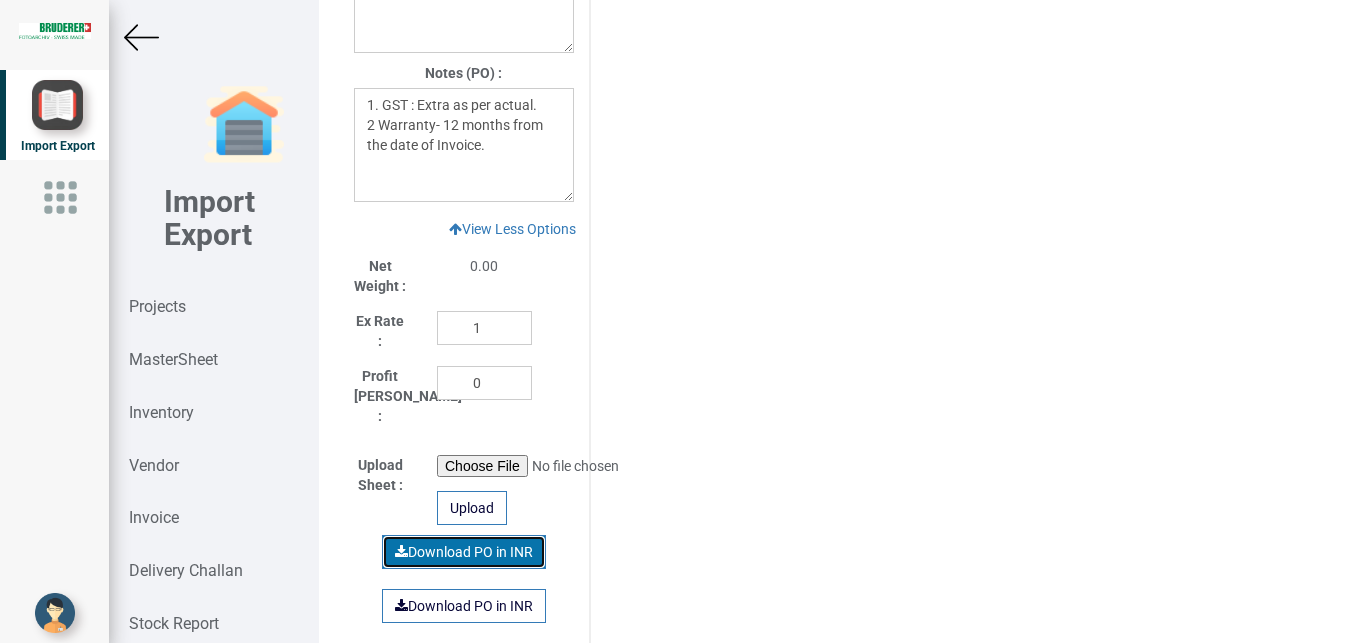 click on "Download PO in INR" at bounding box center (464, 552) 